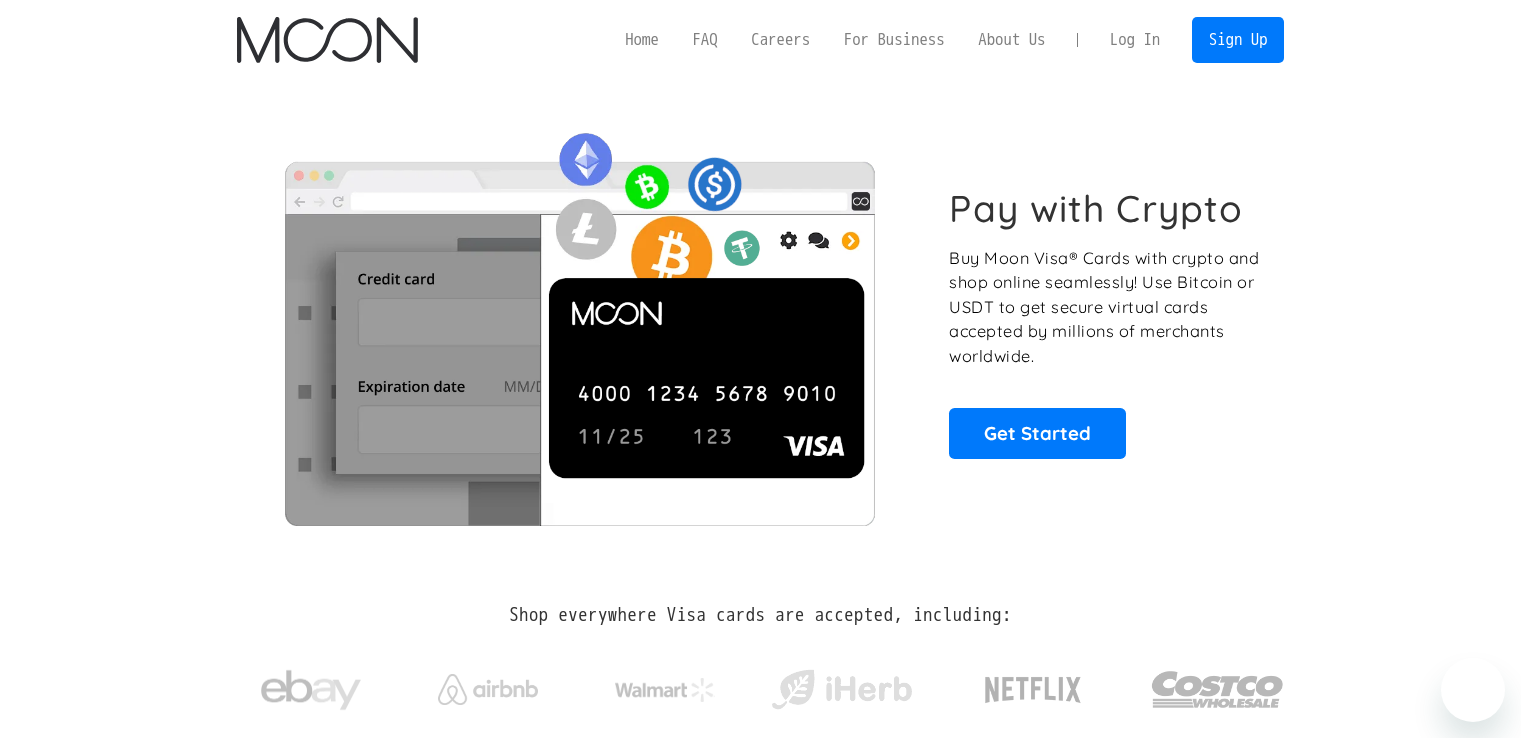 scroll, scrollTop: 0, scrollLeft: 0, axis: both 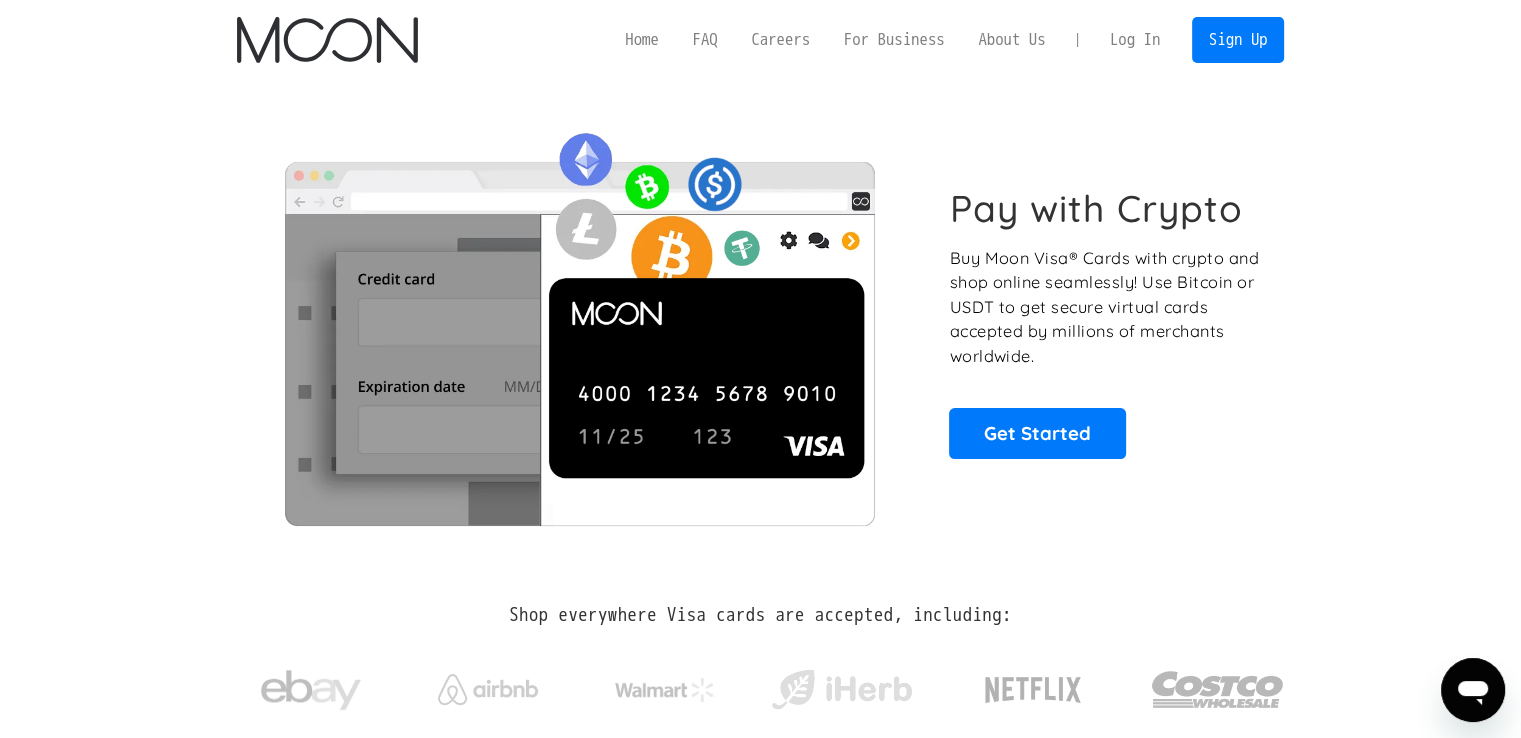 click on "Log In" at bounding box center [1135, 40] 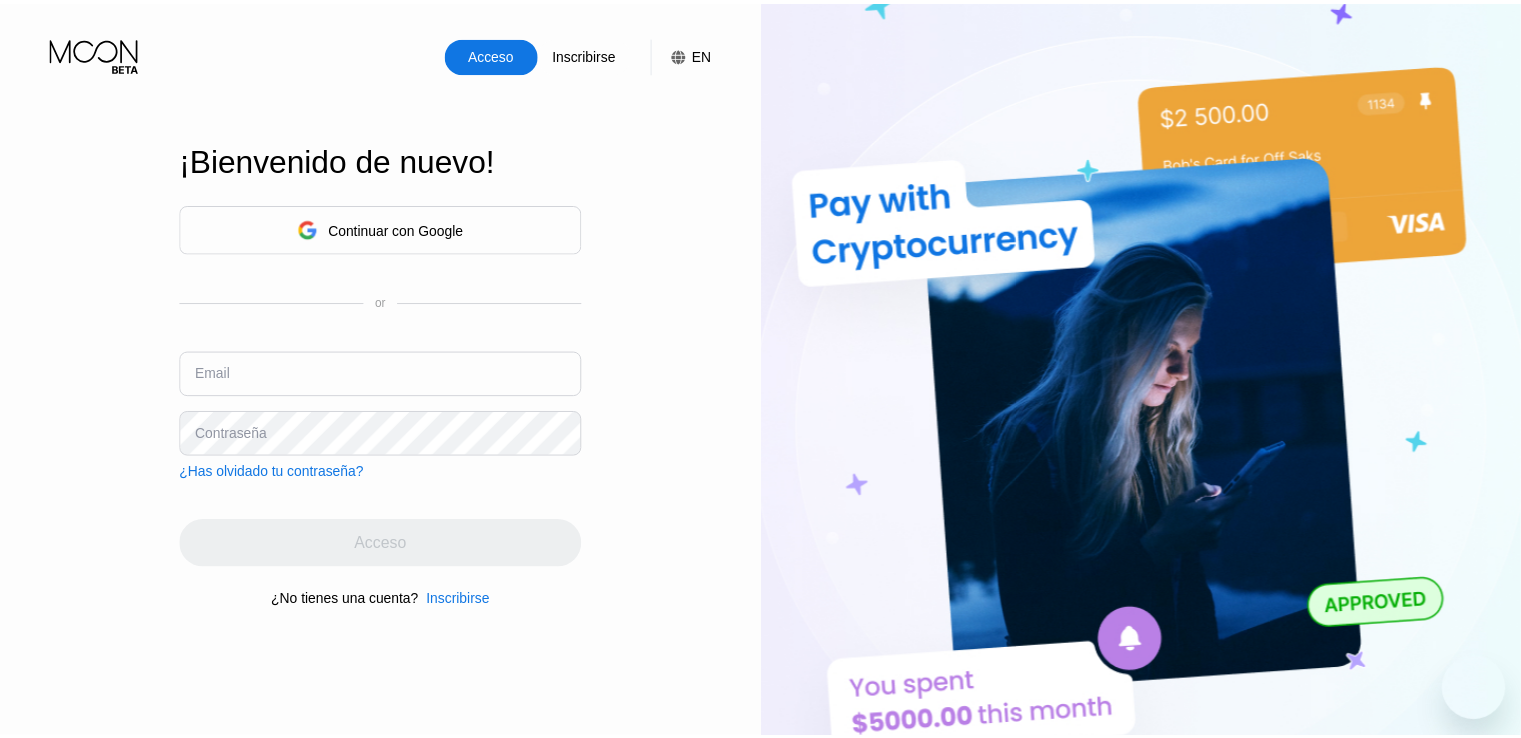 scroll, scrollTop: 0, scrollLeft: 0, axis: both 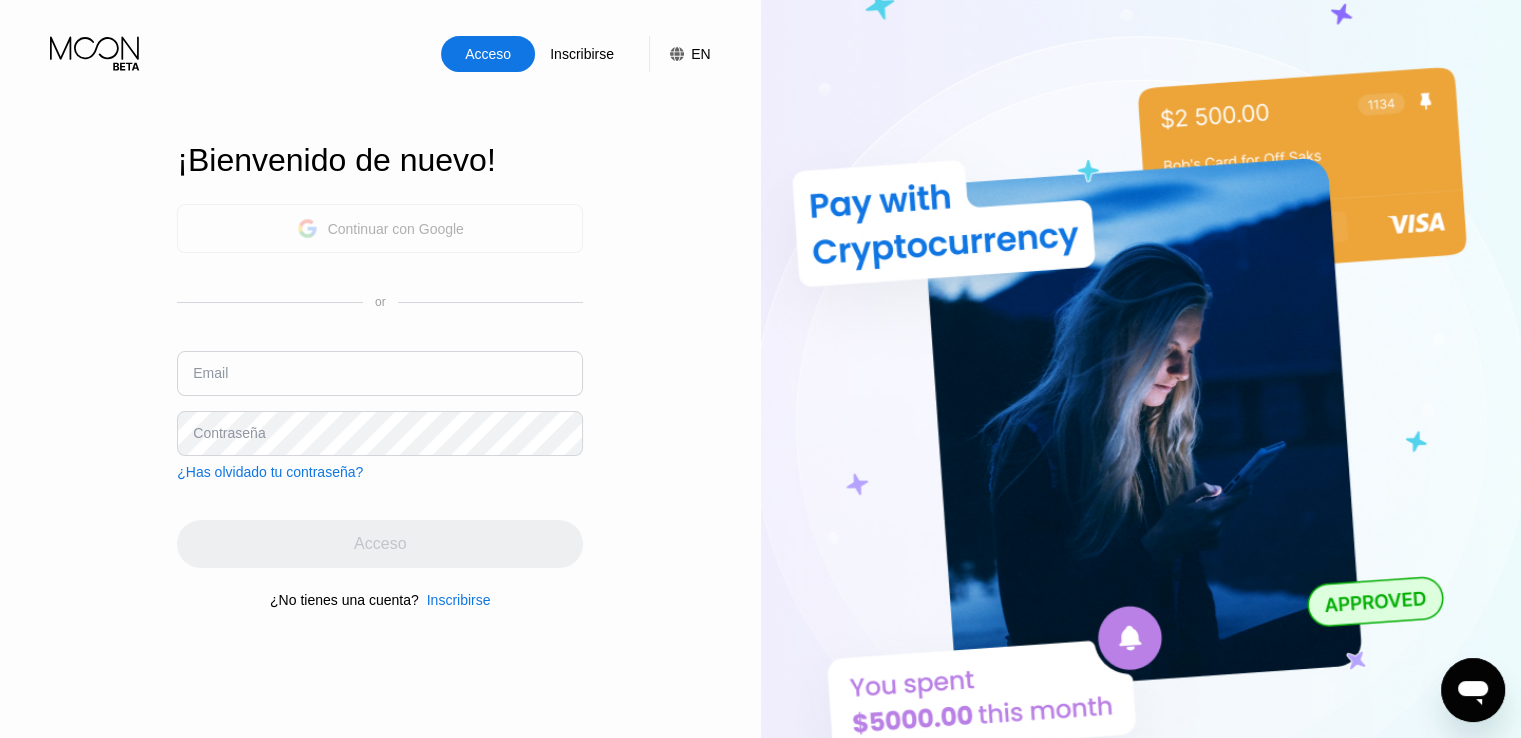 click on "Continuar con Google" at bounding box center (380, 228) 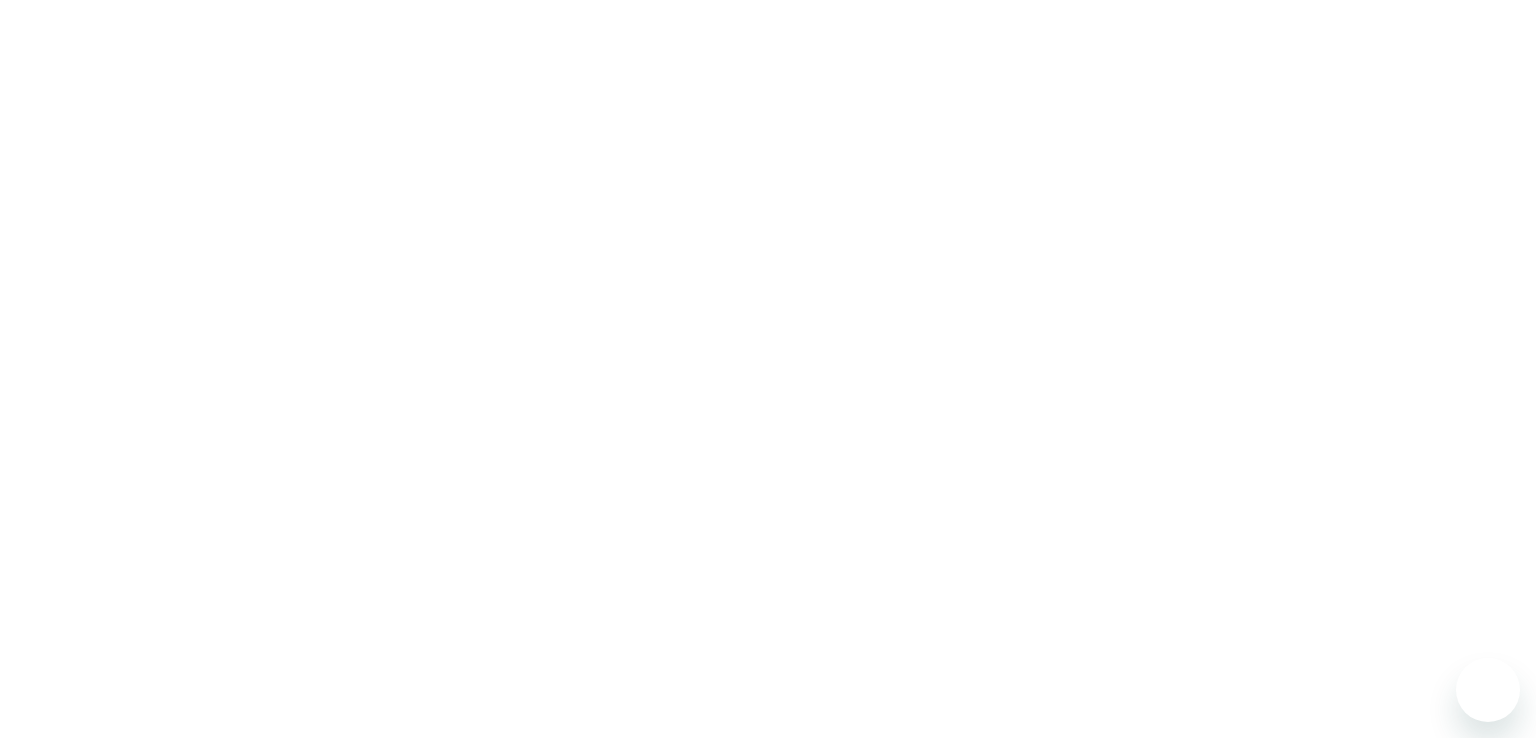 scroll, scrollTop: 0, scrollLeft: 0, axis: both 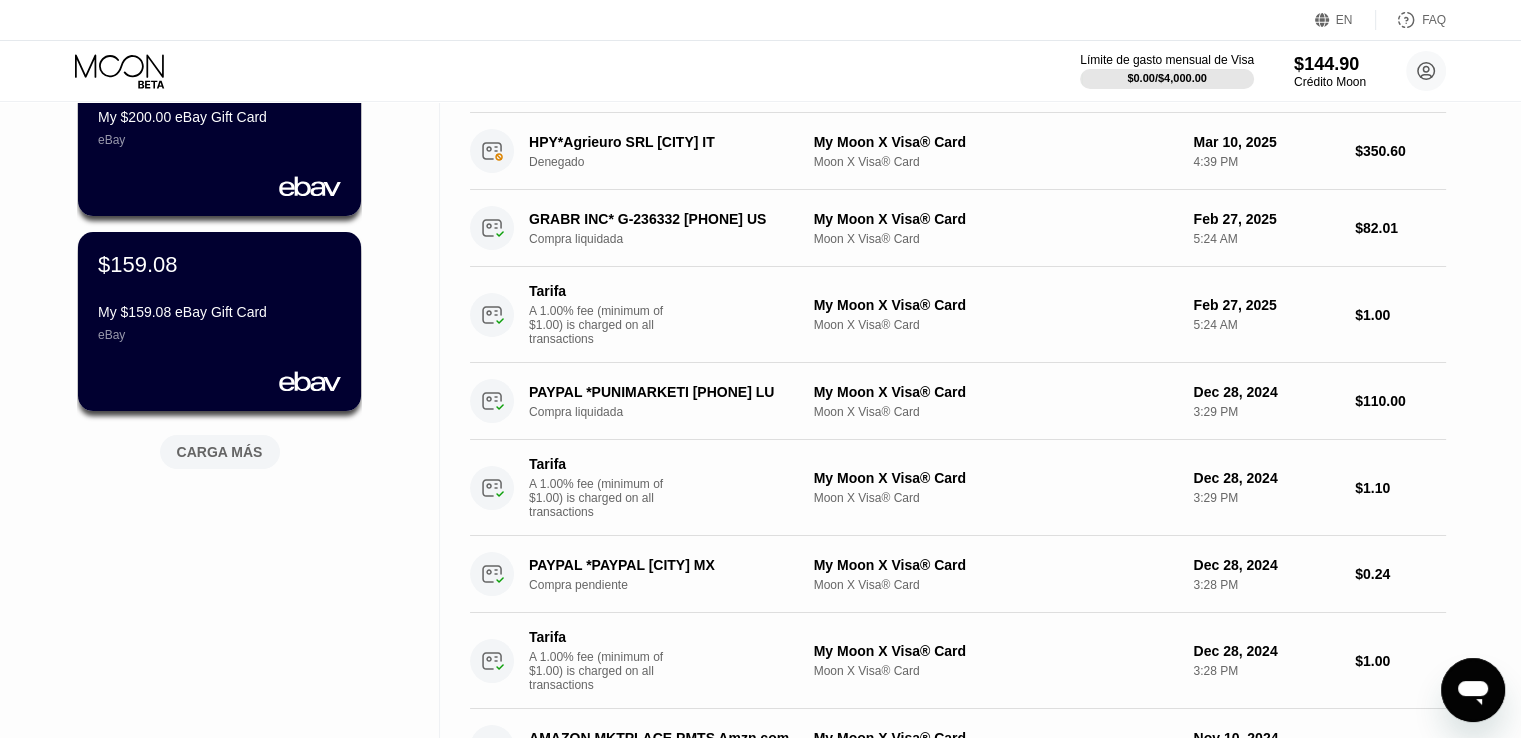 click on "CARGA MÁS" at bounding box center [220, 452] 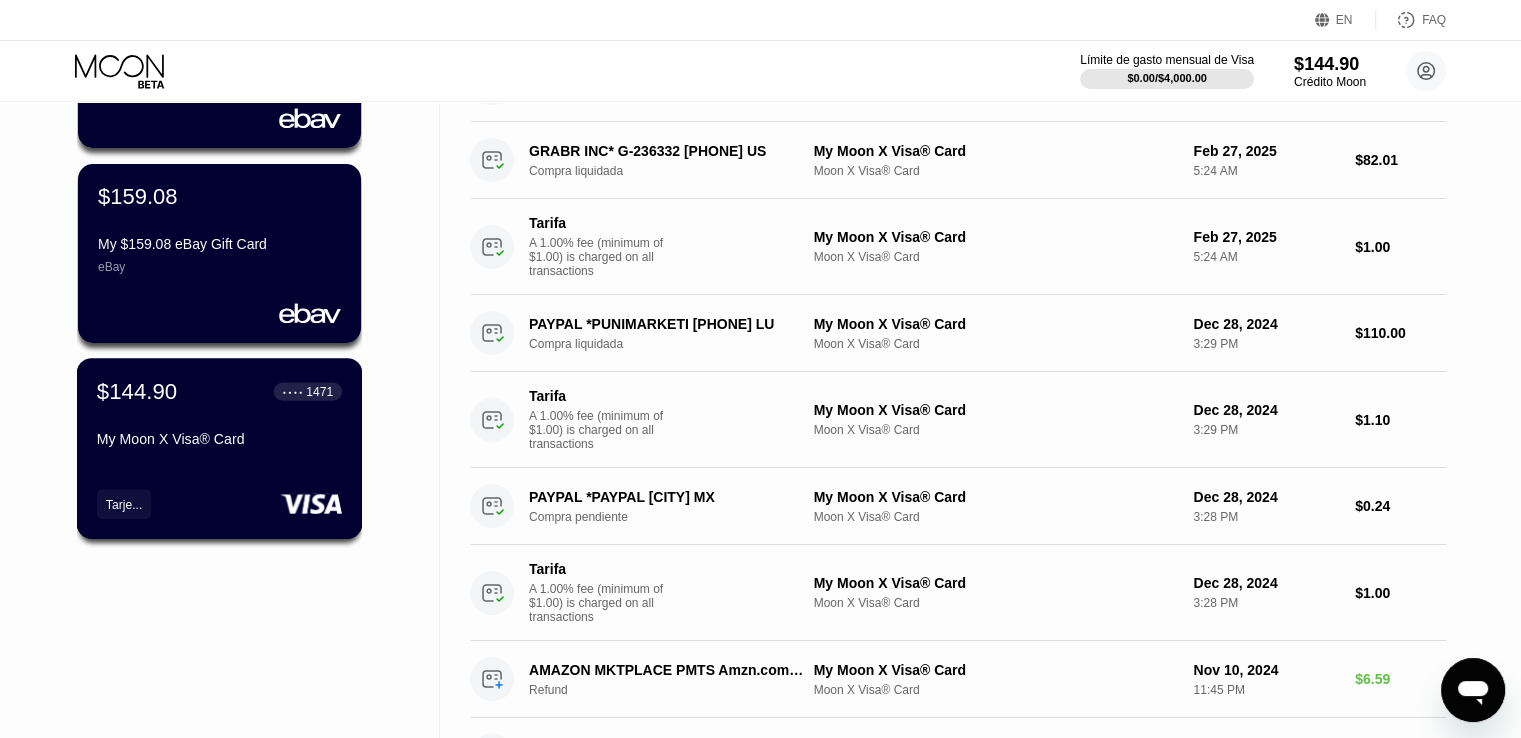 scroll, scrollTop: 900, scrollLeft: 0, axis: vertical 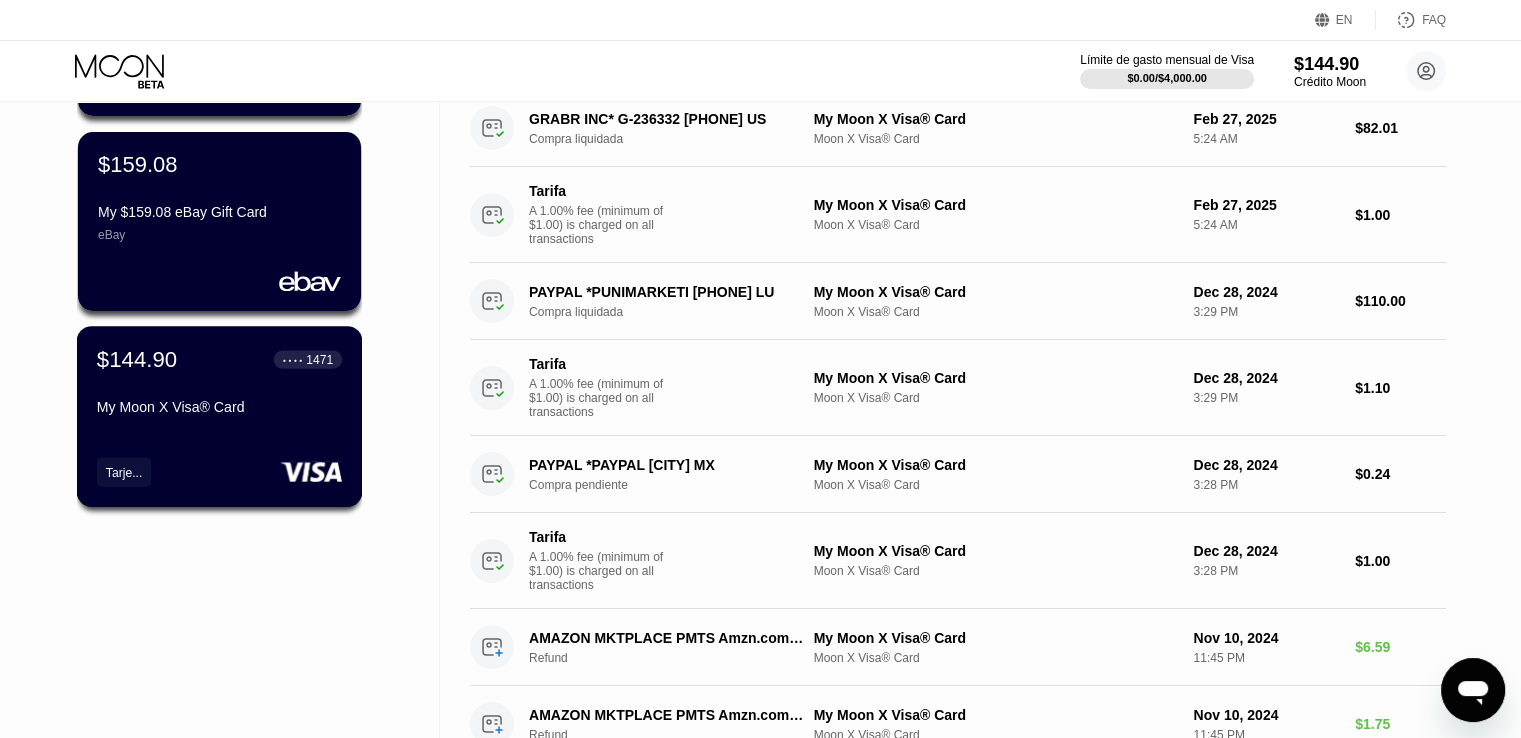 click on "Tarje..." at bounding box center [219, 471] 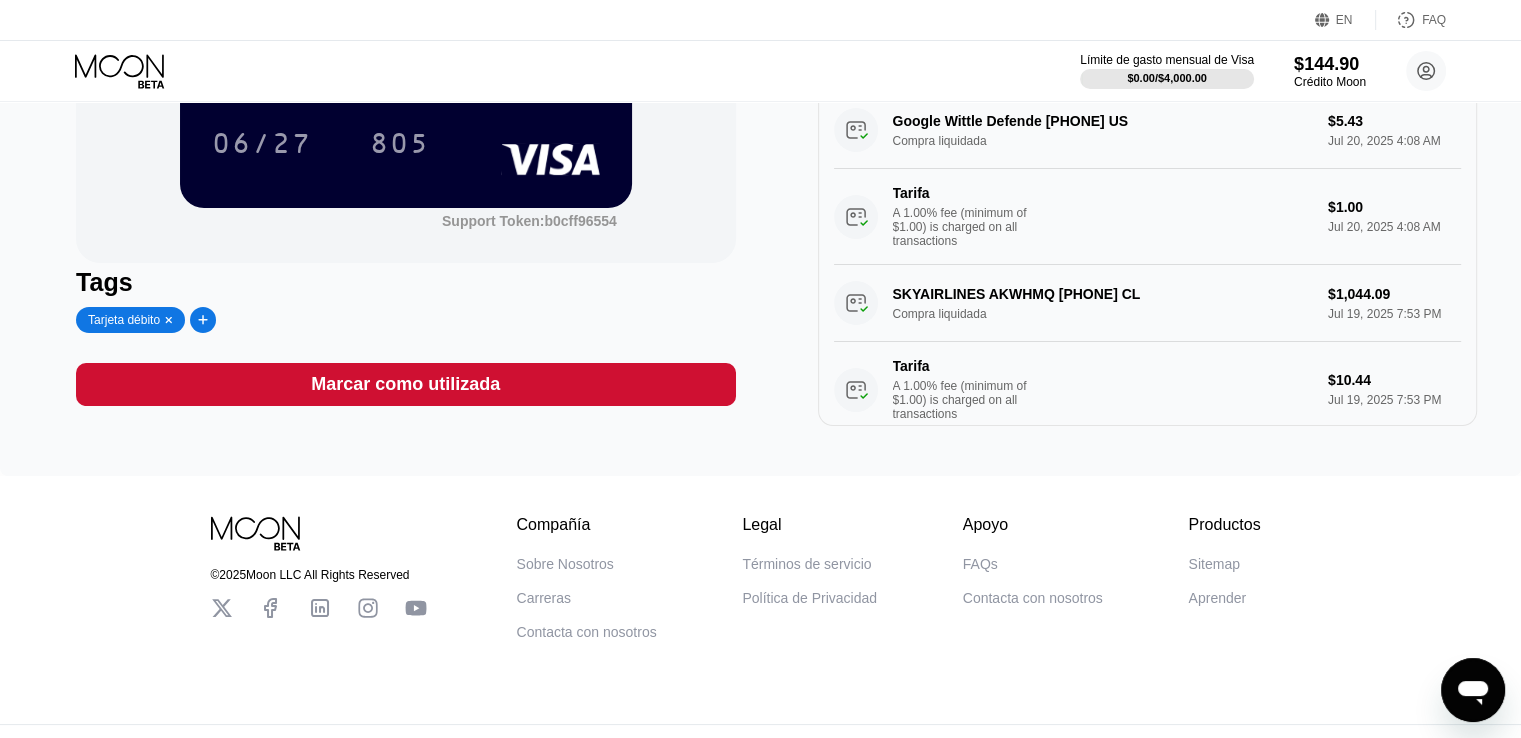 scroll, scrollTop: 0, scrollLeft: 0, axis: both 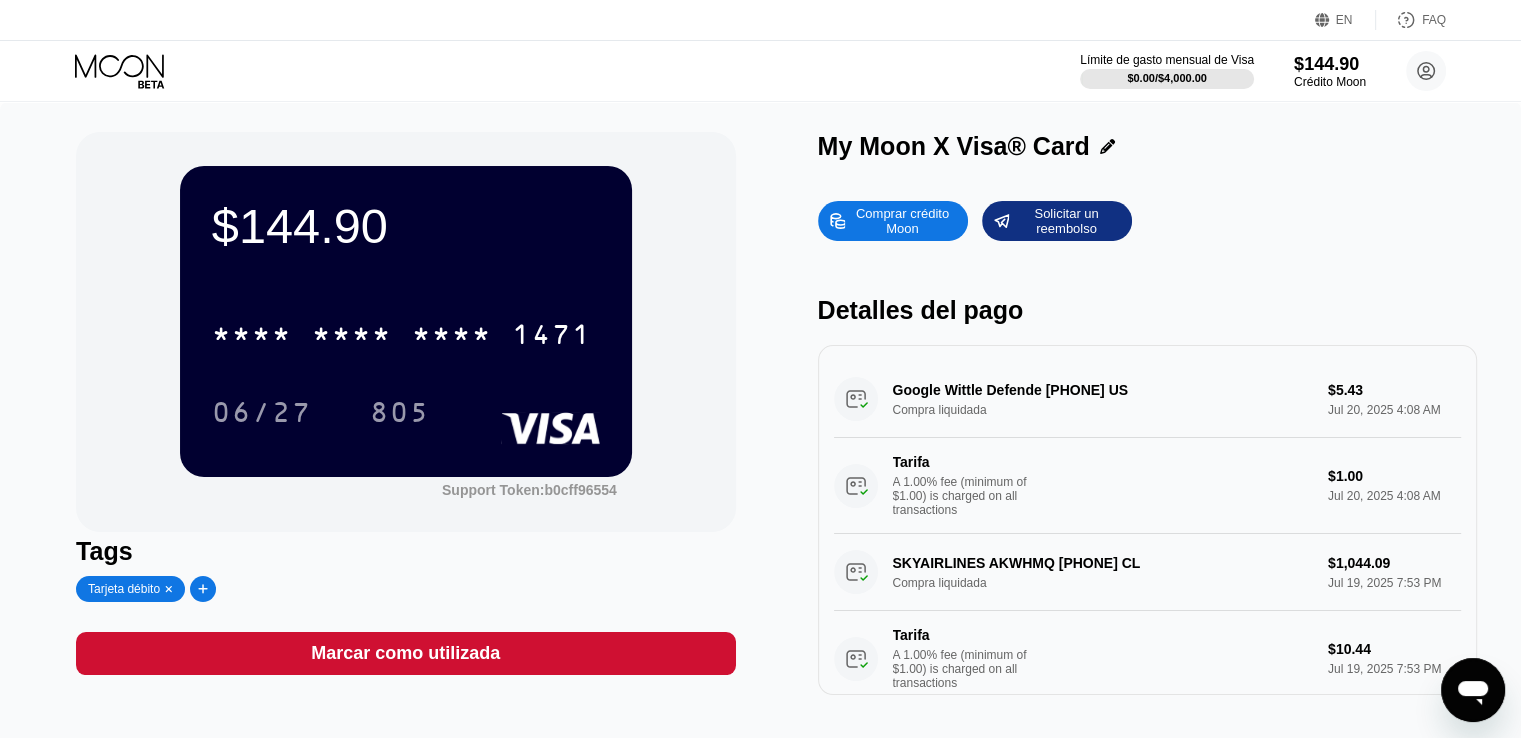 click on "Comprar crédito Moon" at bounding box center (902, 221) 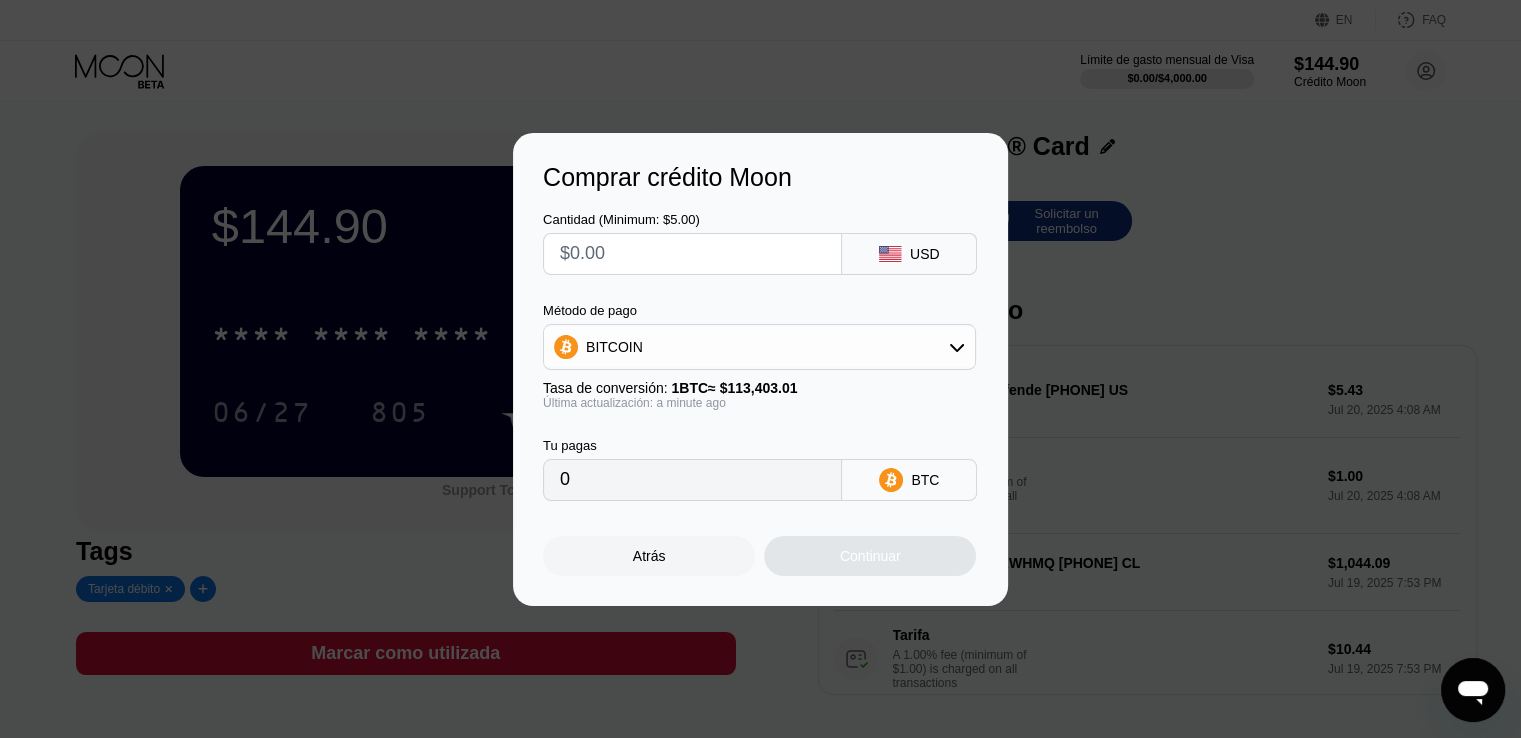 drag, startPoint x: 652, startPoint y: 249, endPoint x: 442, endPoint y: 255, distance: 210.0857 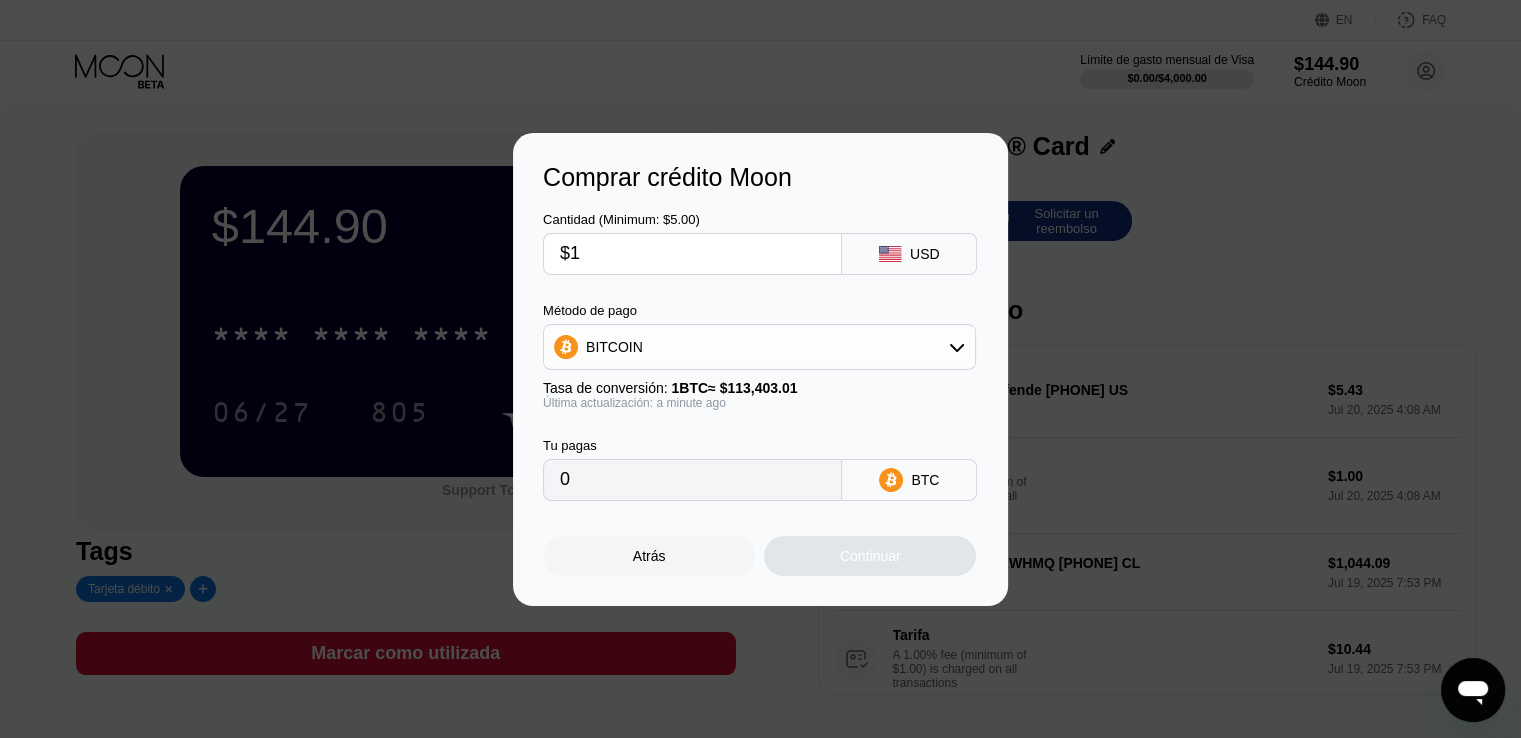 type on "$15" 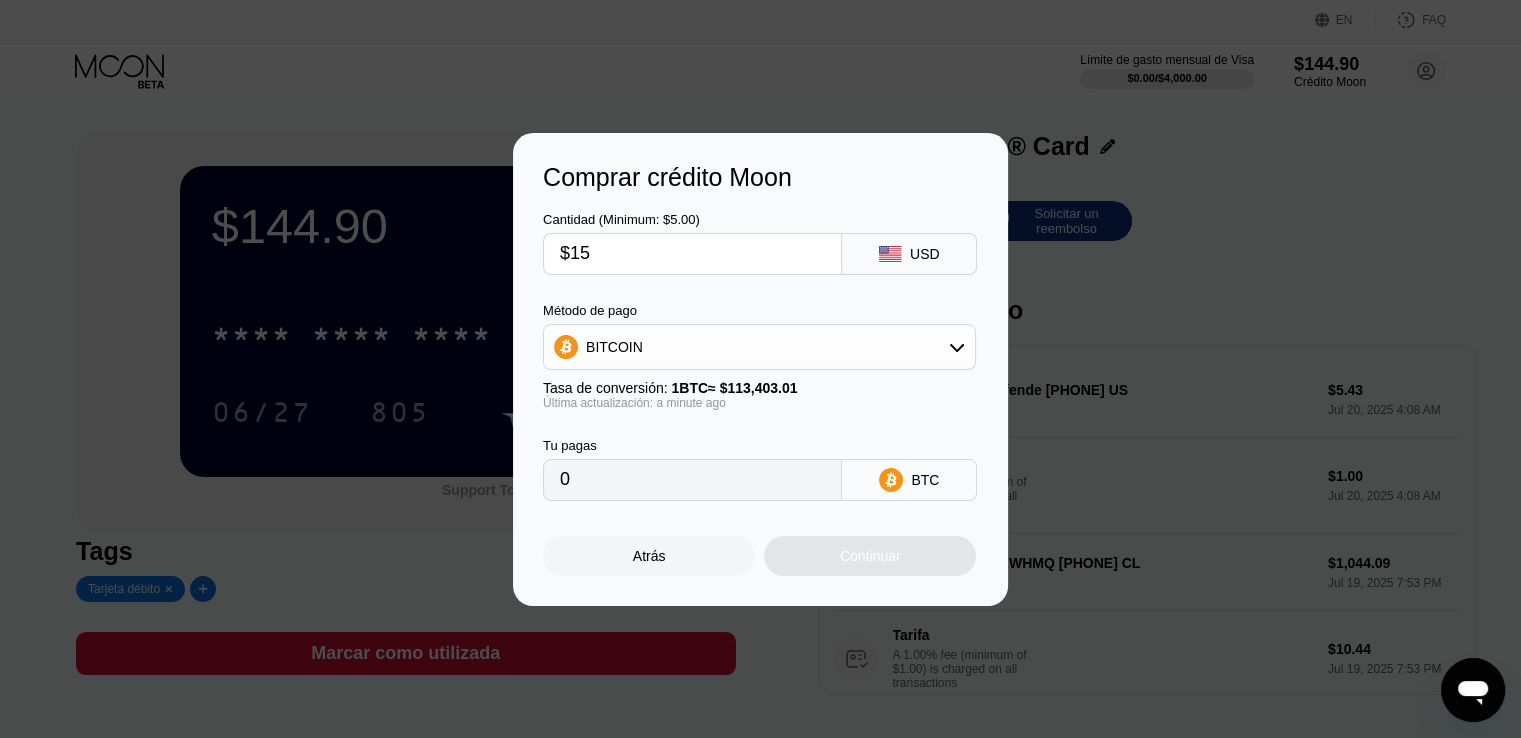 type on "0.00013228" 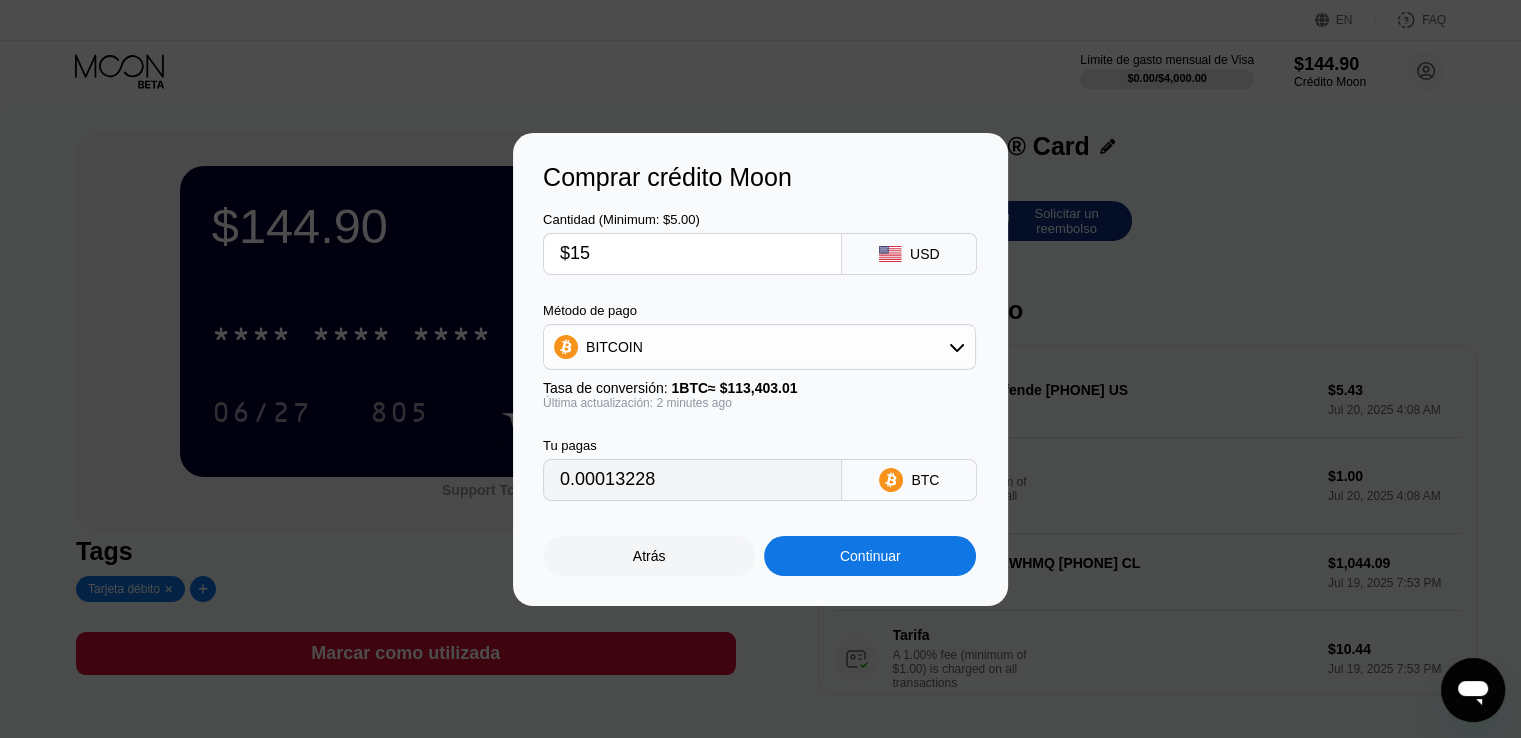 type on "$150" 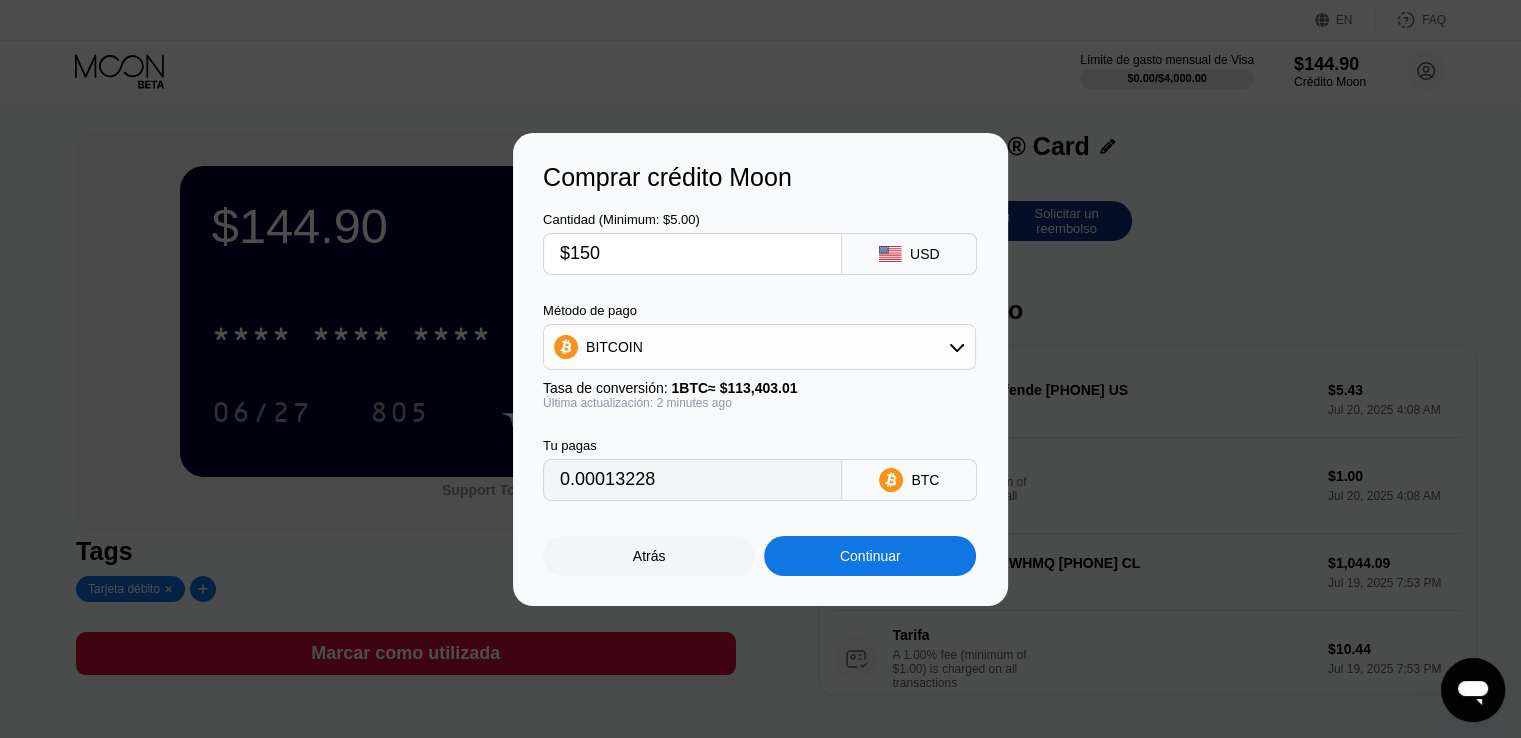 type on "0.00132272" 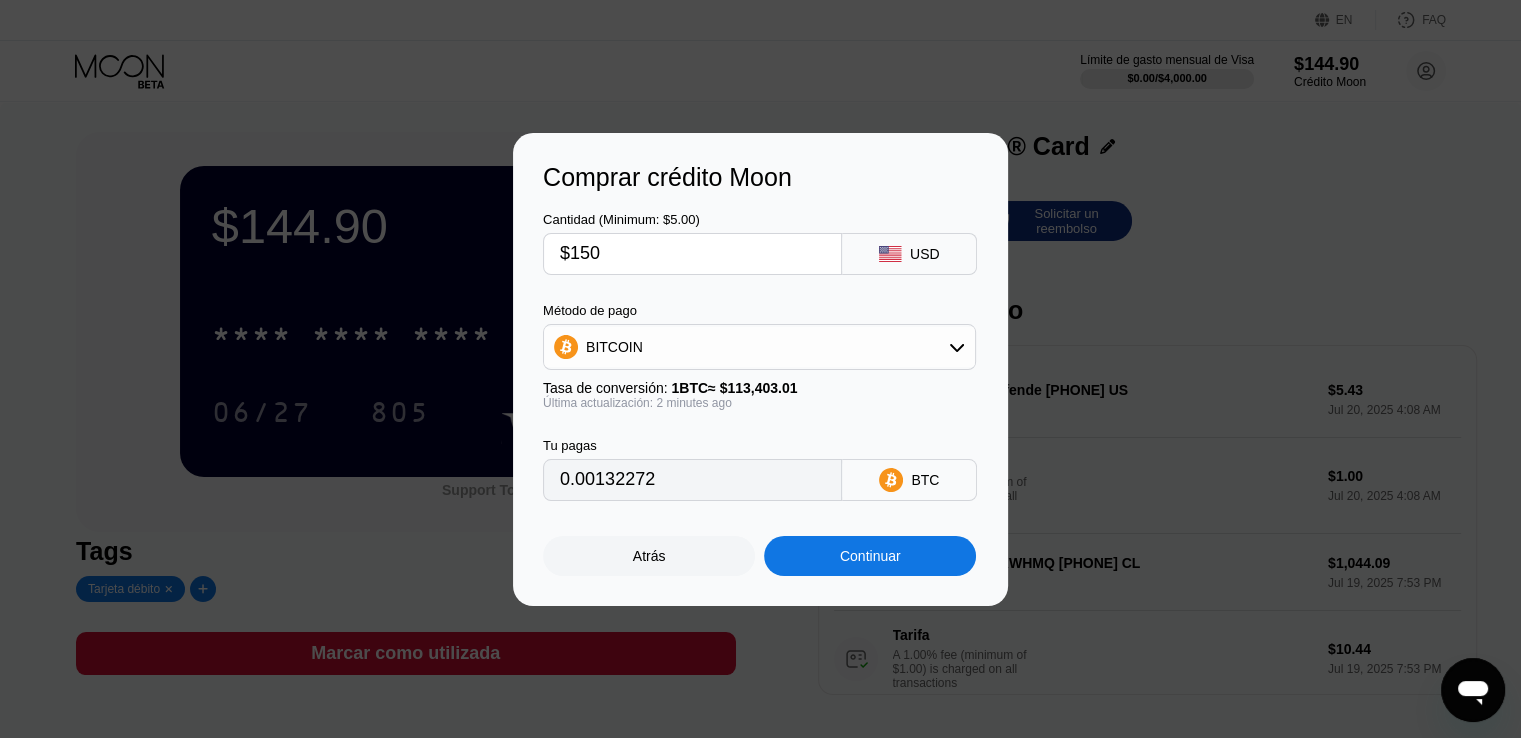 type on "$1500" 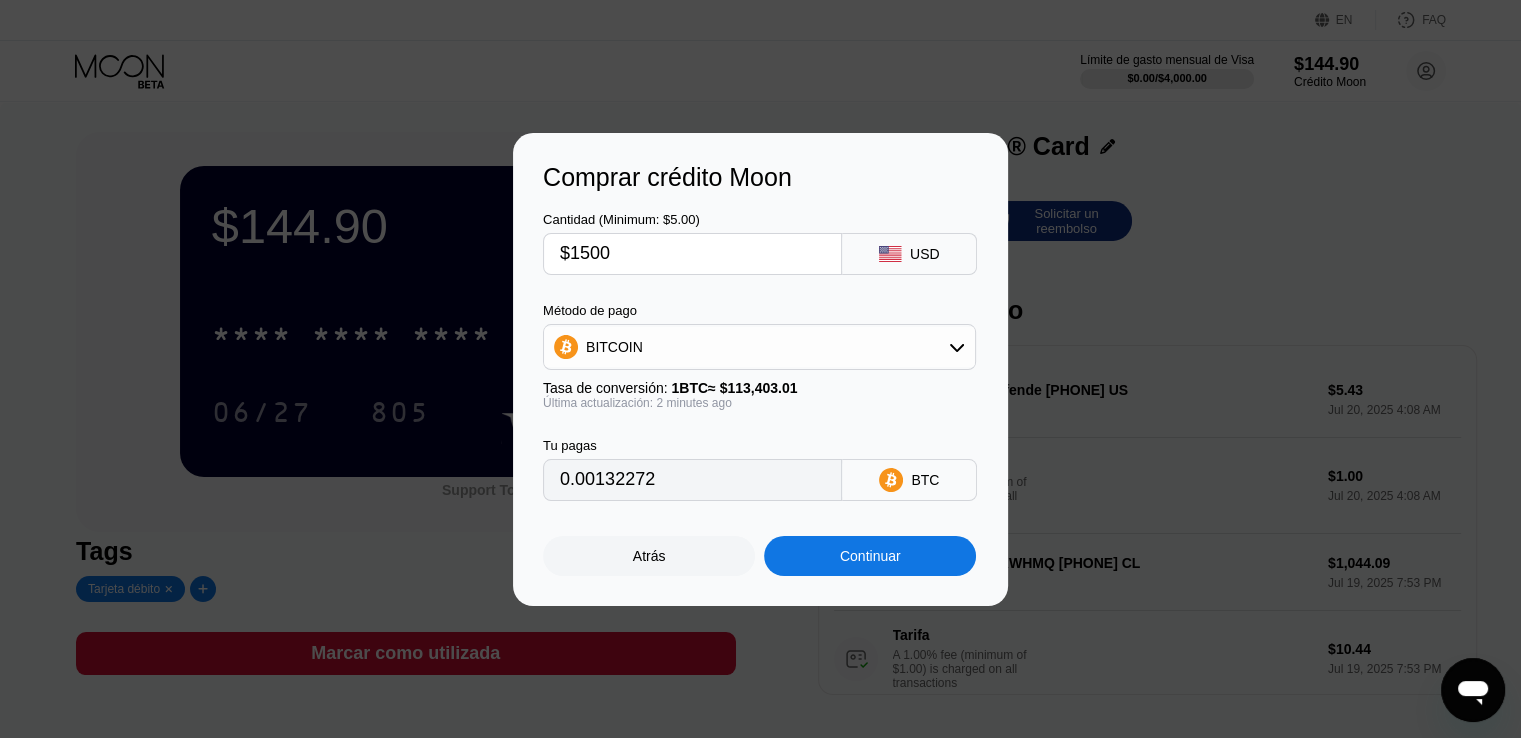 type on "0.01322717" 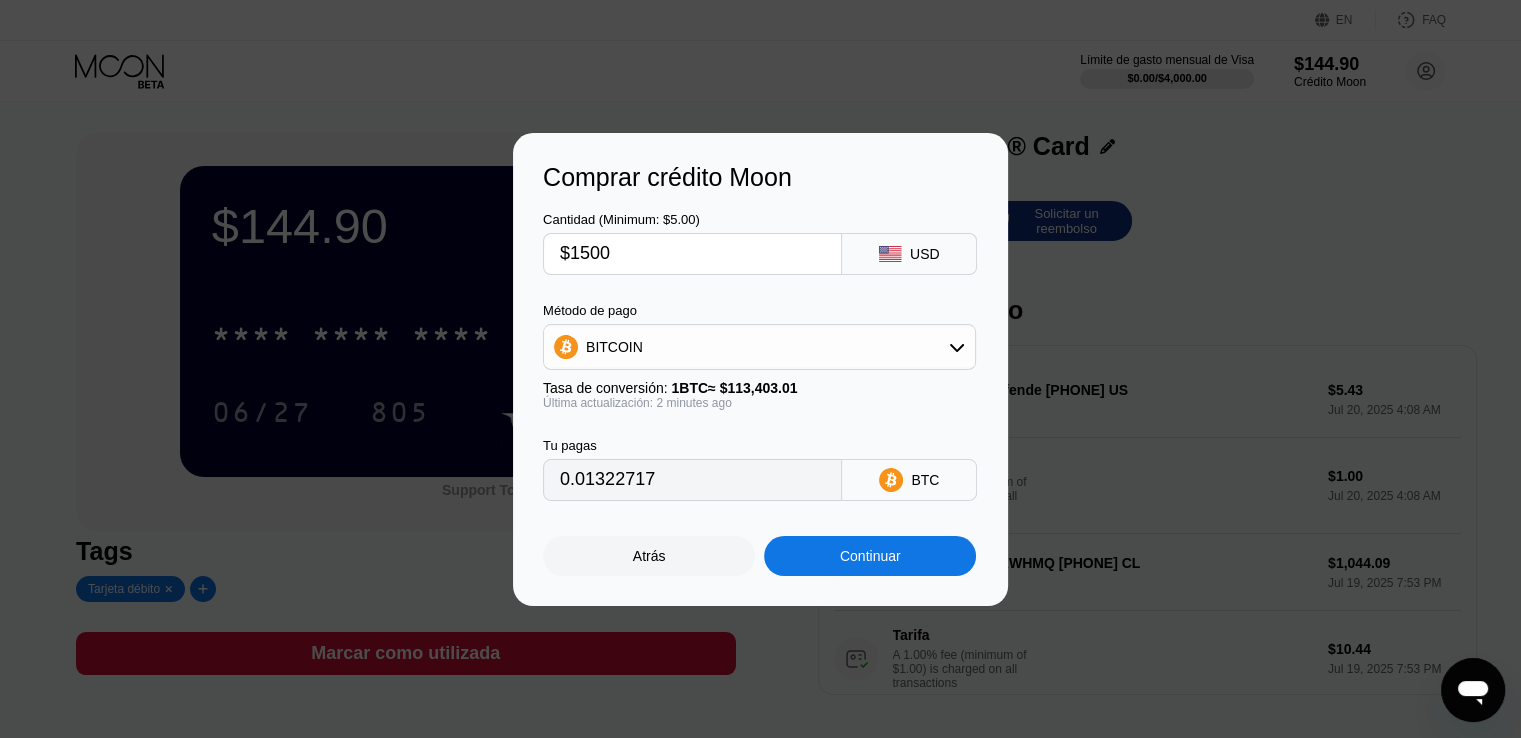 type on "$1500" 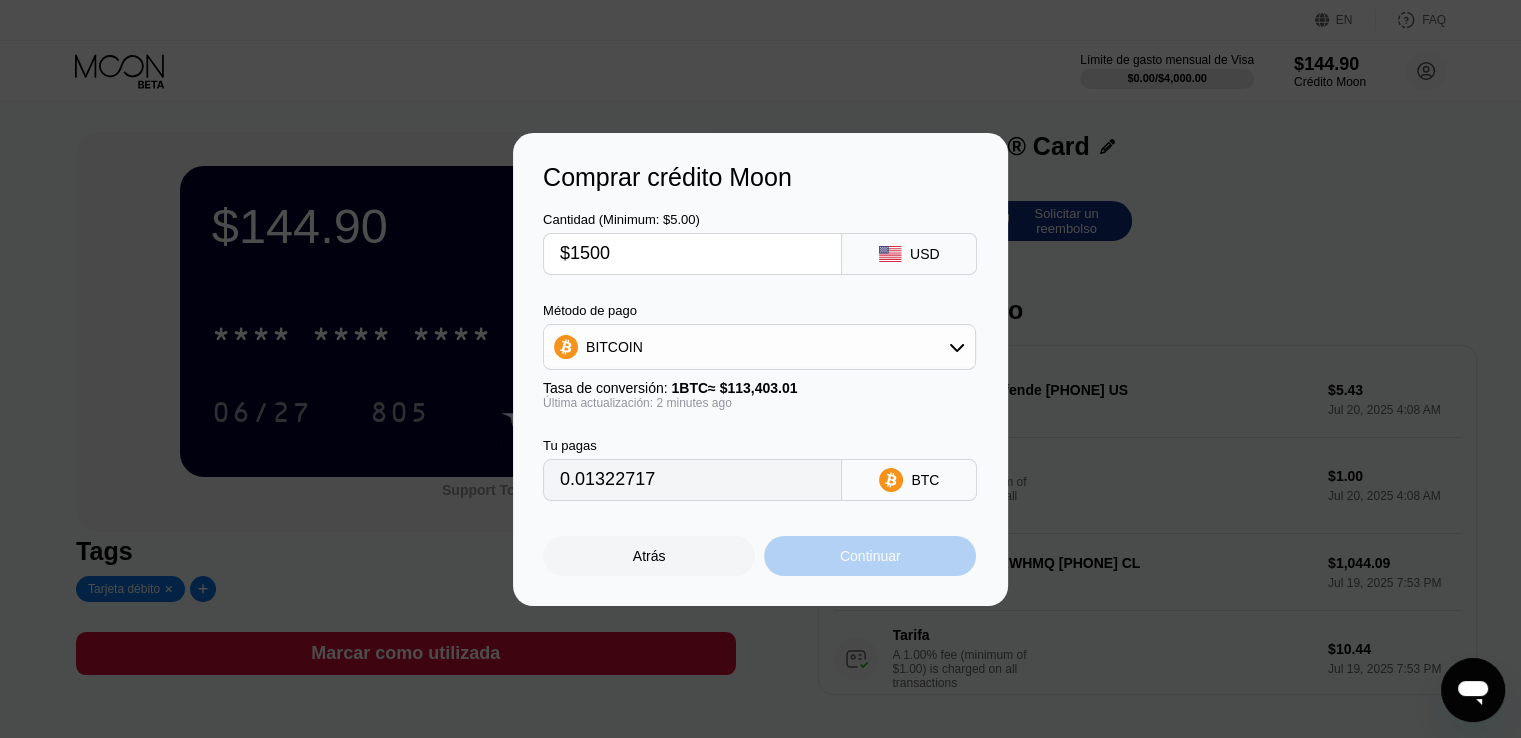 click on "Continuar" at bounding box center (870, 556) 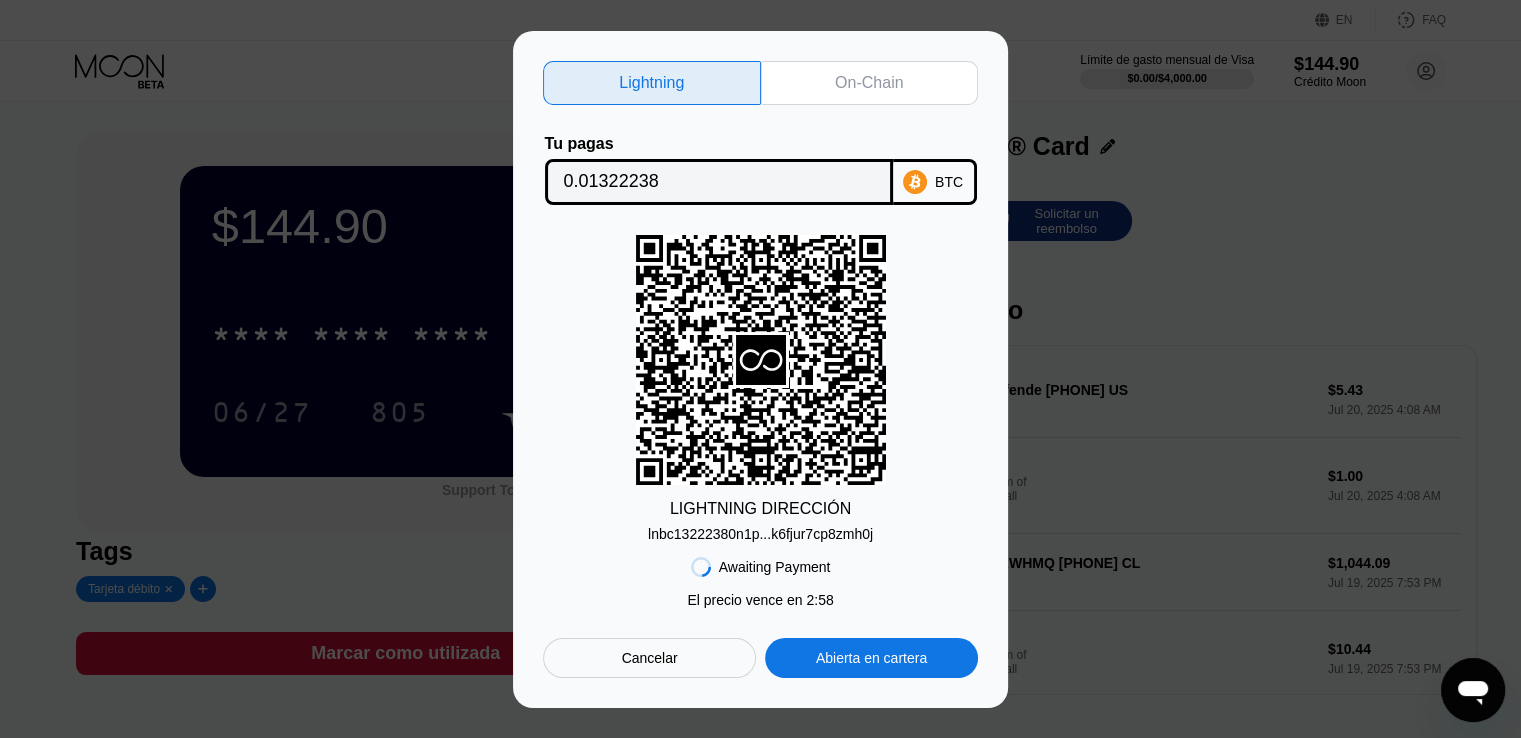 click on "LIGHTNING   DIRECCIÓN" at bounding box center [760, 509] 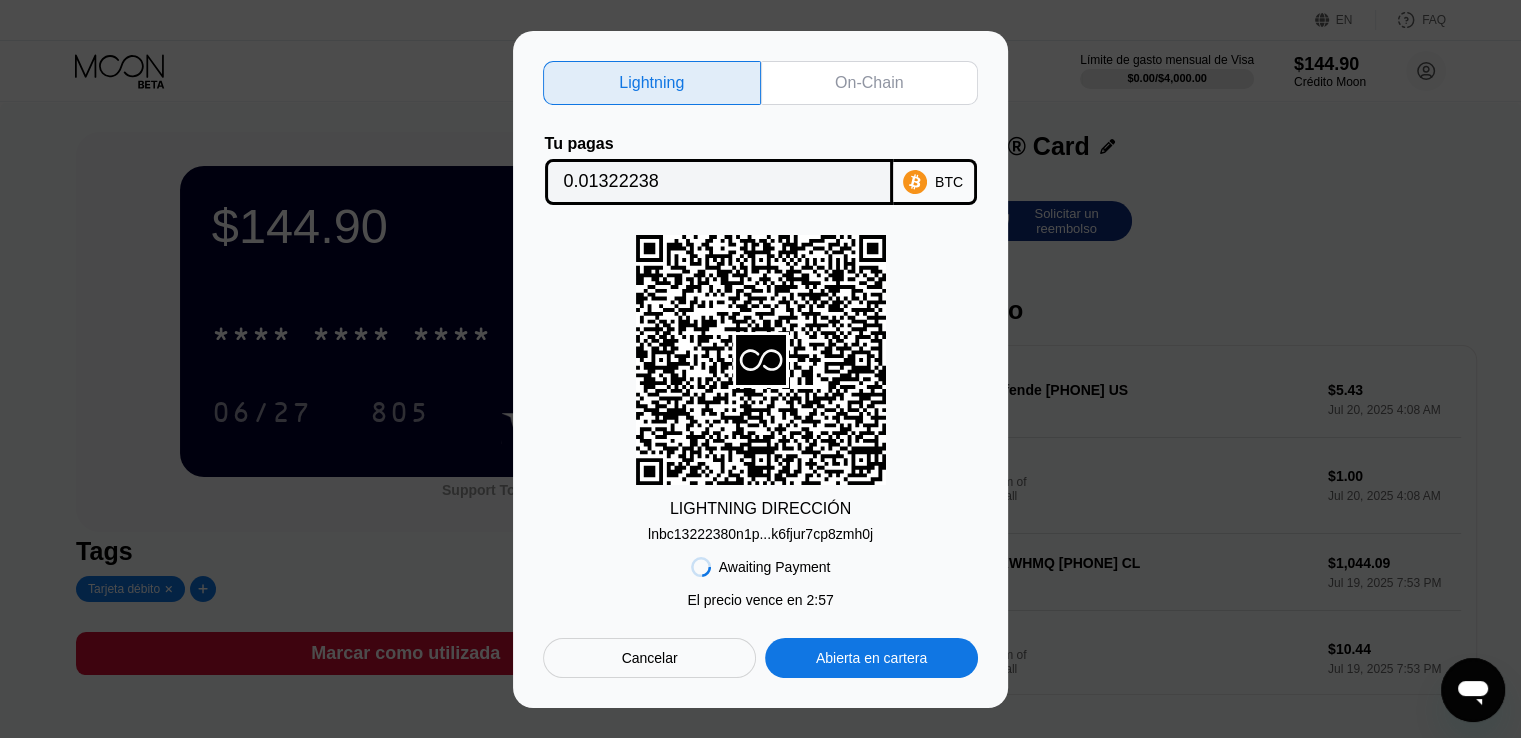 click on "lnbc13222380n1p...k6fjur7cp8zmh0j" at bounding box center [760, 534] 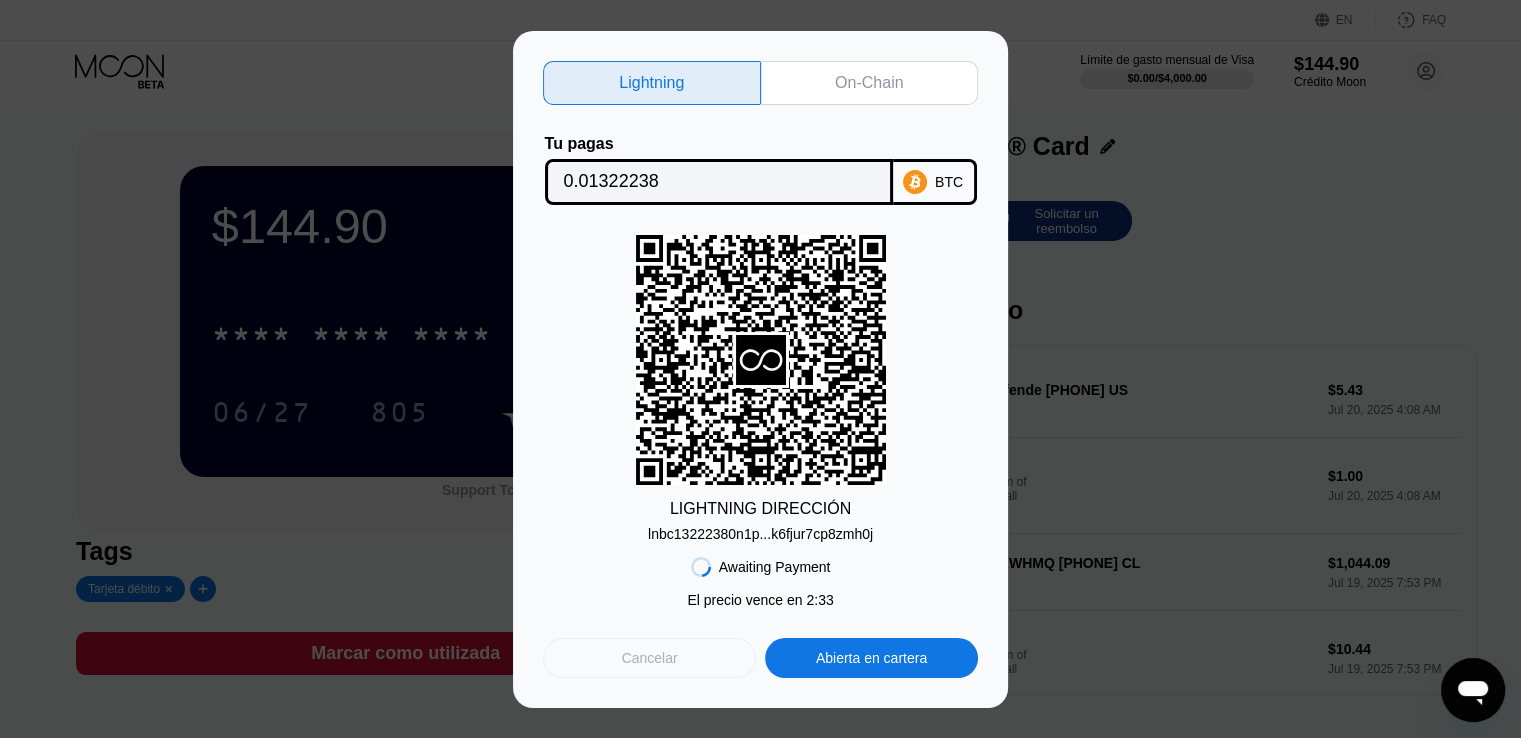 click on "Cancelar" at bounding box center [650, 658] 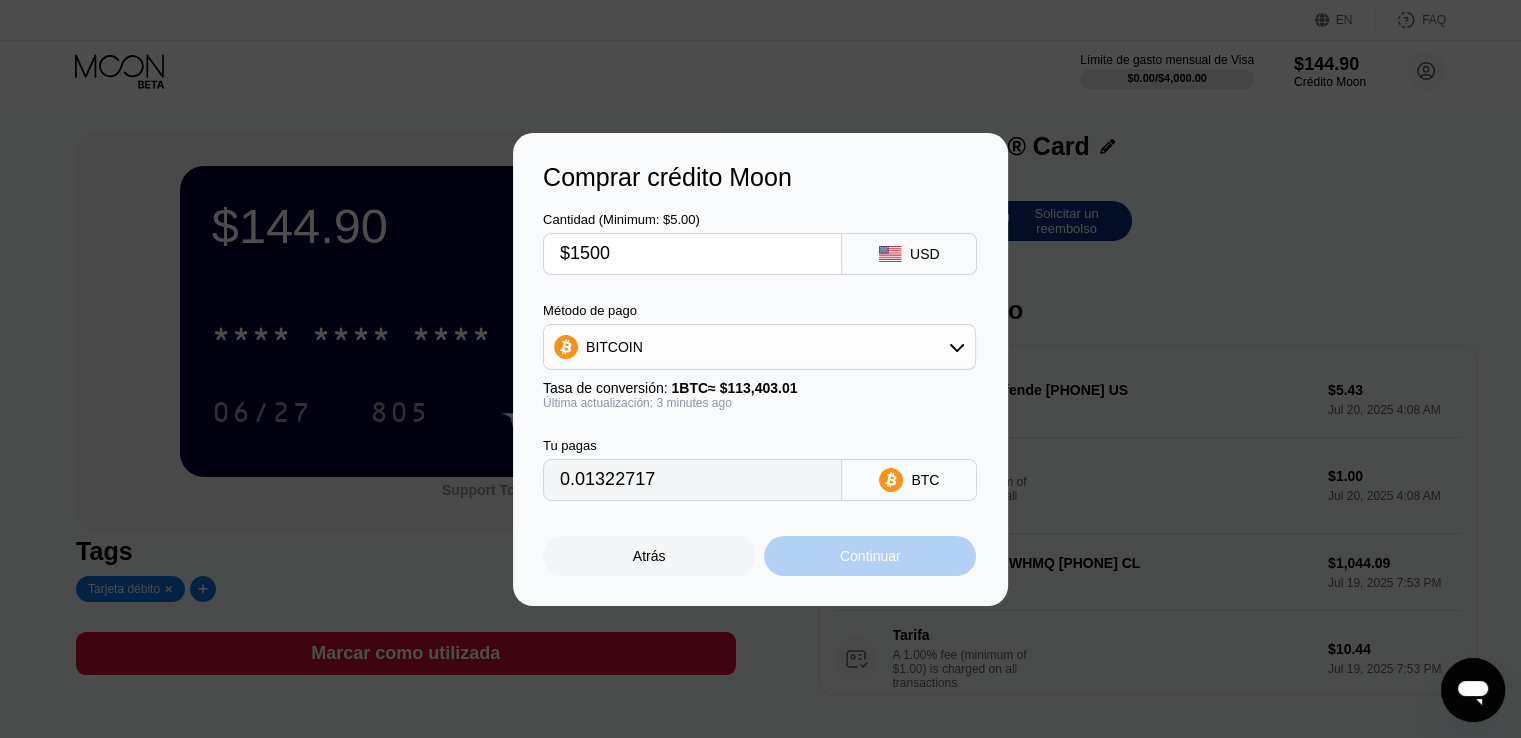 click on "Continuar" at bounding box center [870, 556] 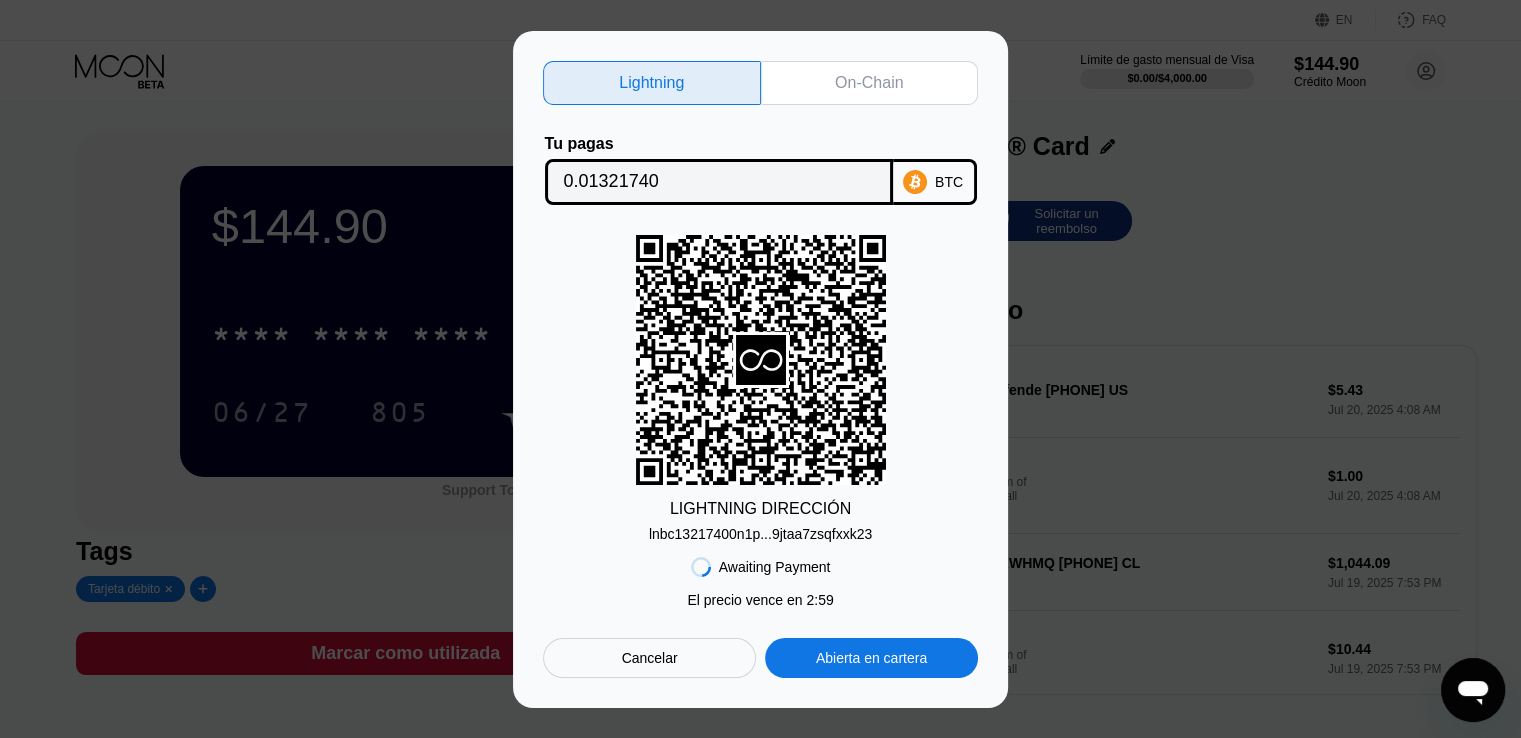 click on "lnbc13217400n1p...9jtaa7zsqfxxk23" at bounding box center [760, 534] 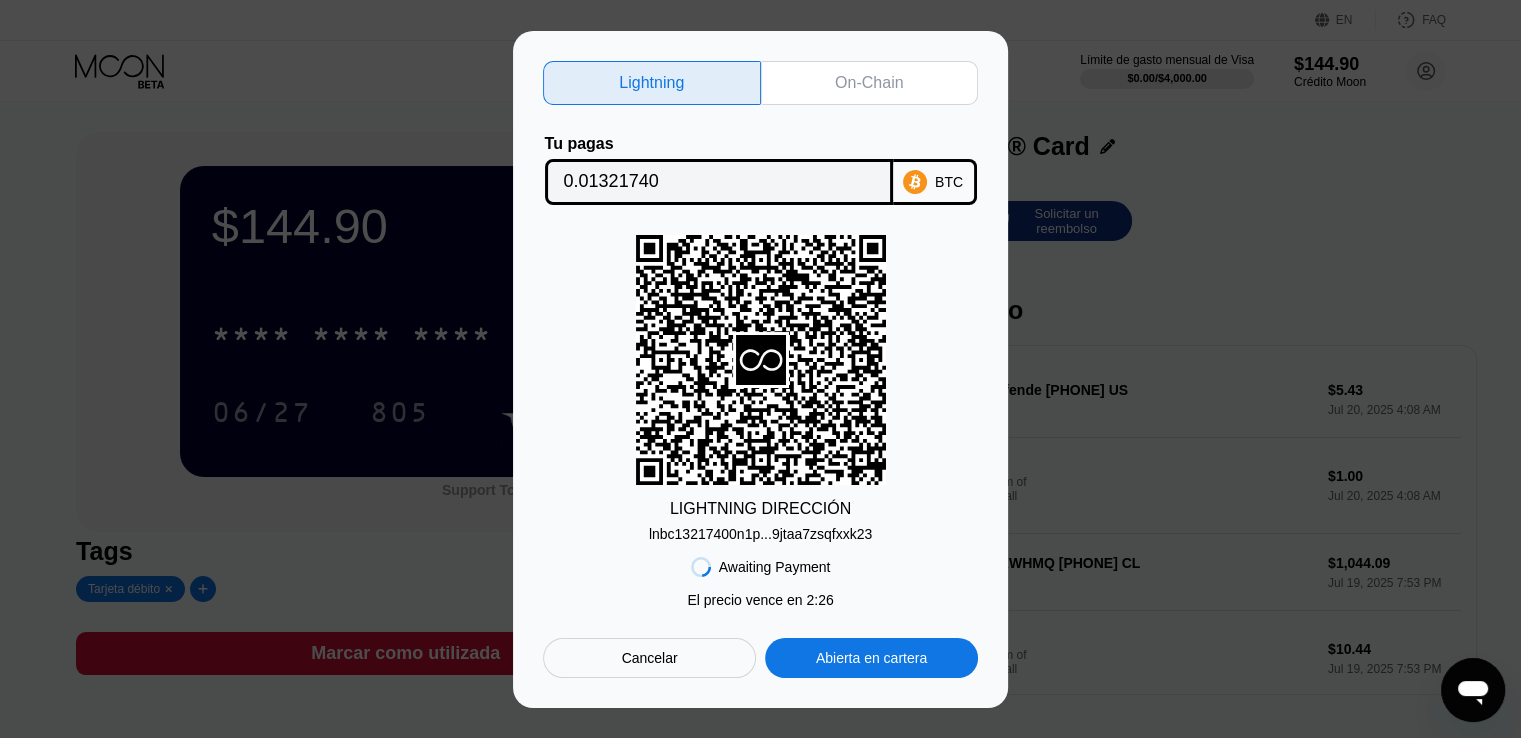 click on "Cancelar" at bounding box center (649, 658) 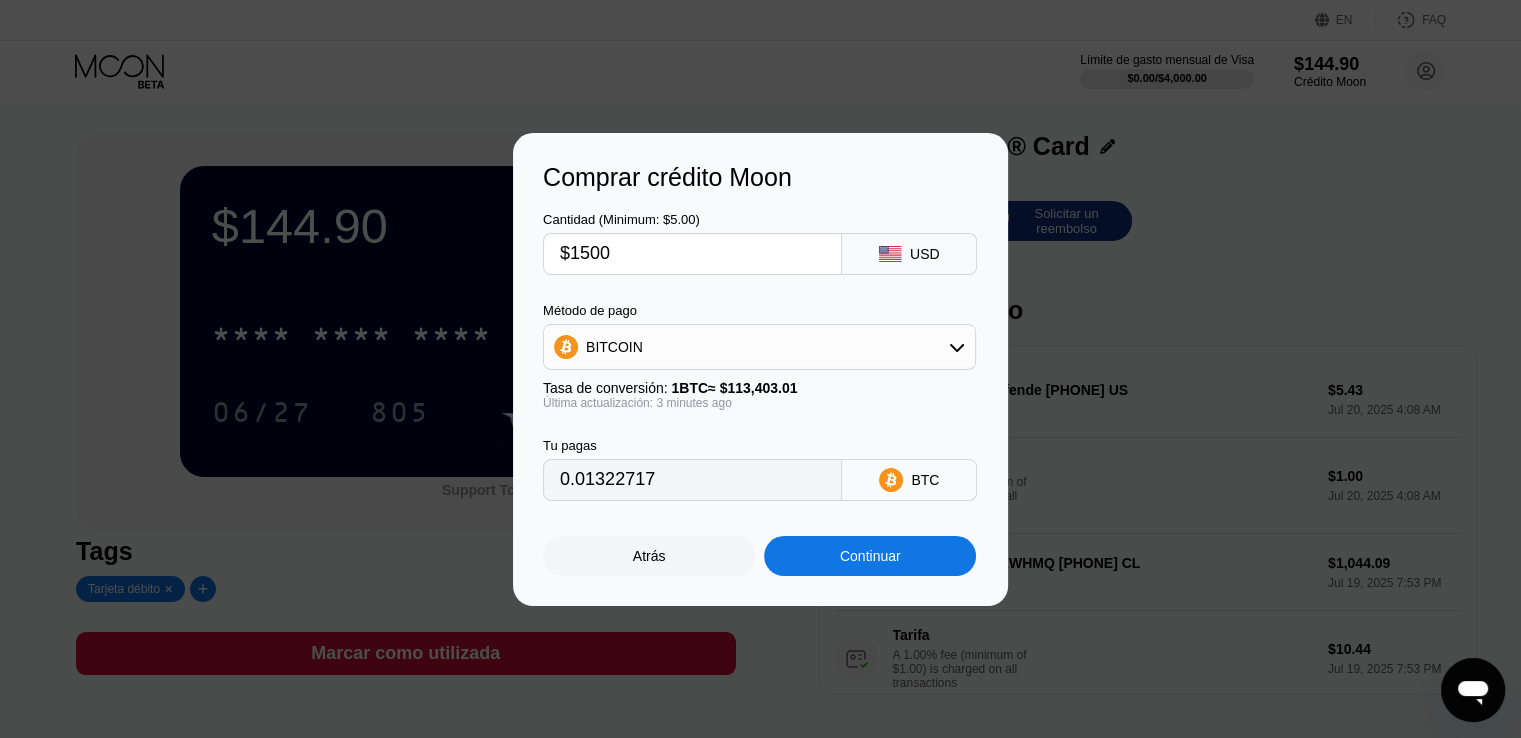 type on "0.01321542" 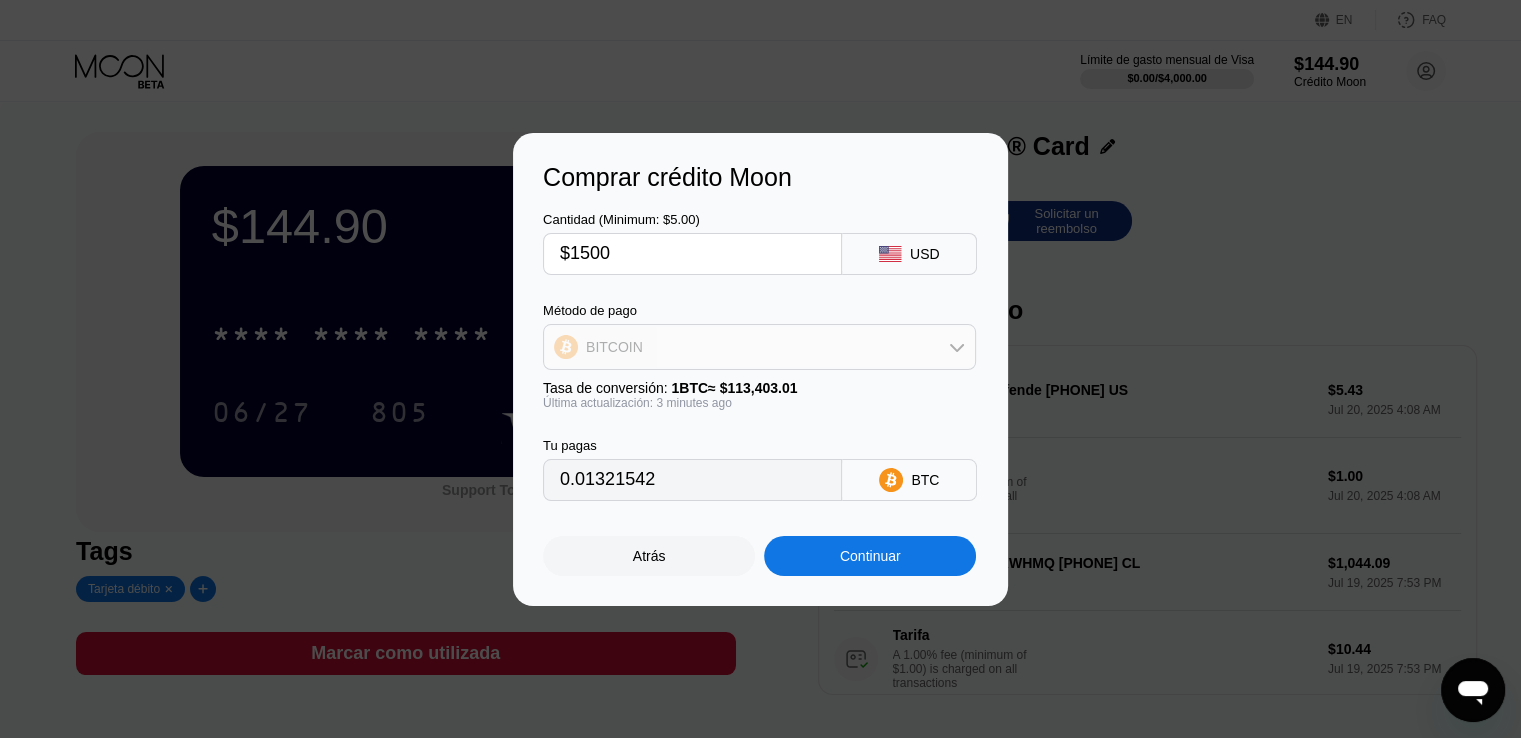 click on "BITCOIN" at bounding box center [759, 347] 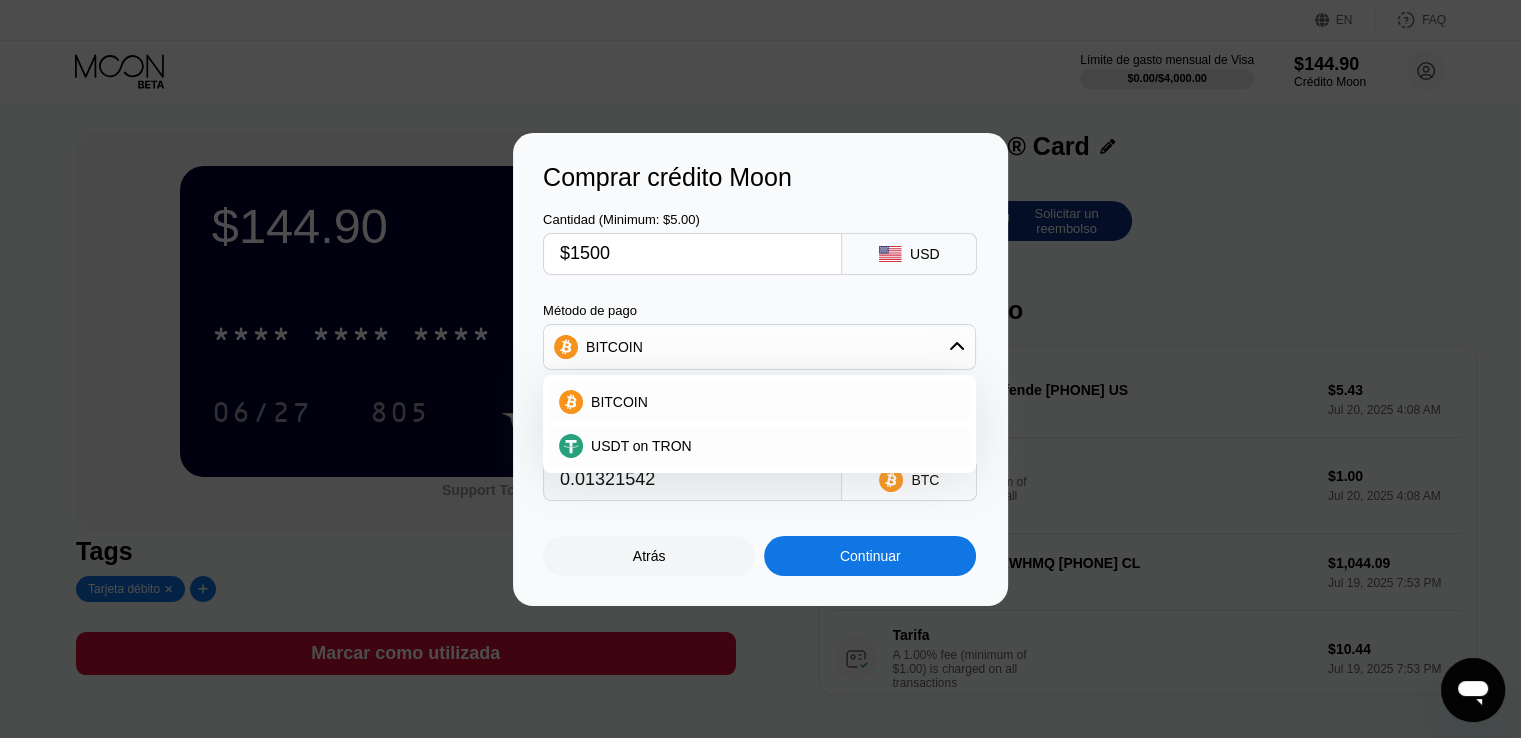 click on "BITCOIN" at bounding box center (759, 347) 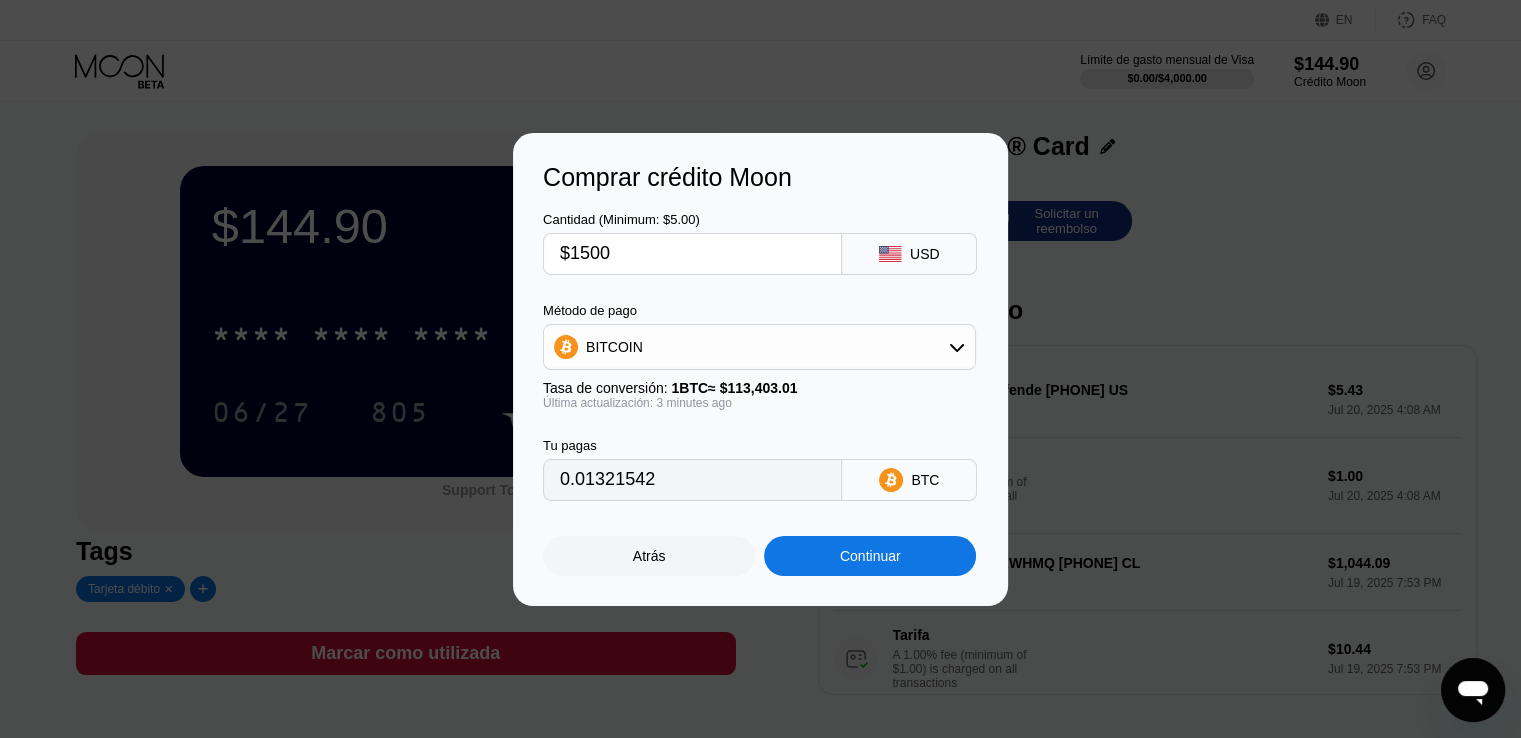 click on "Continuar" at bounding box center (870, 556) 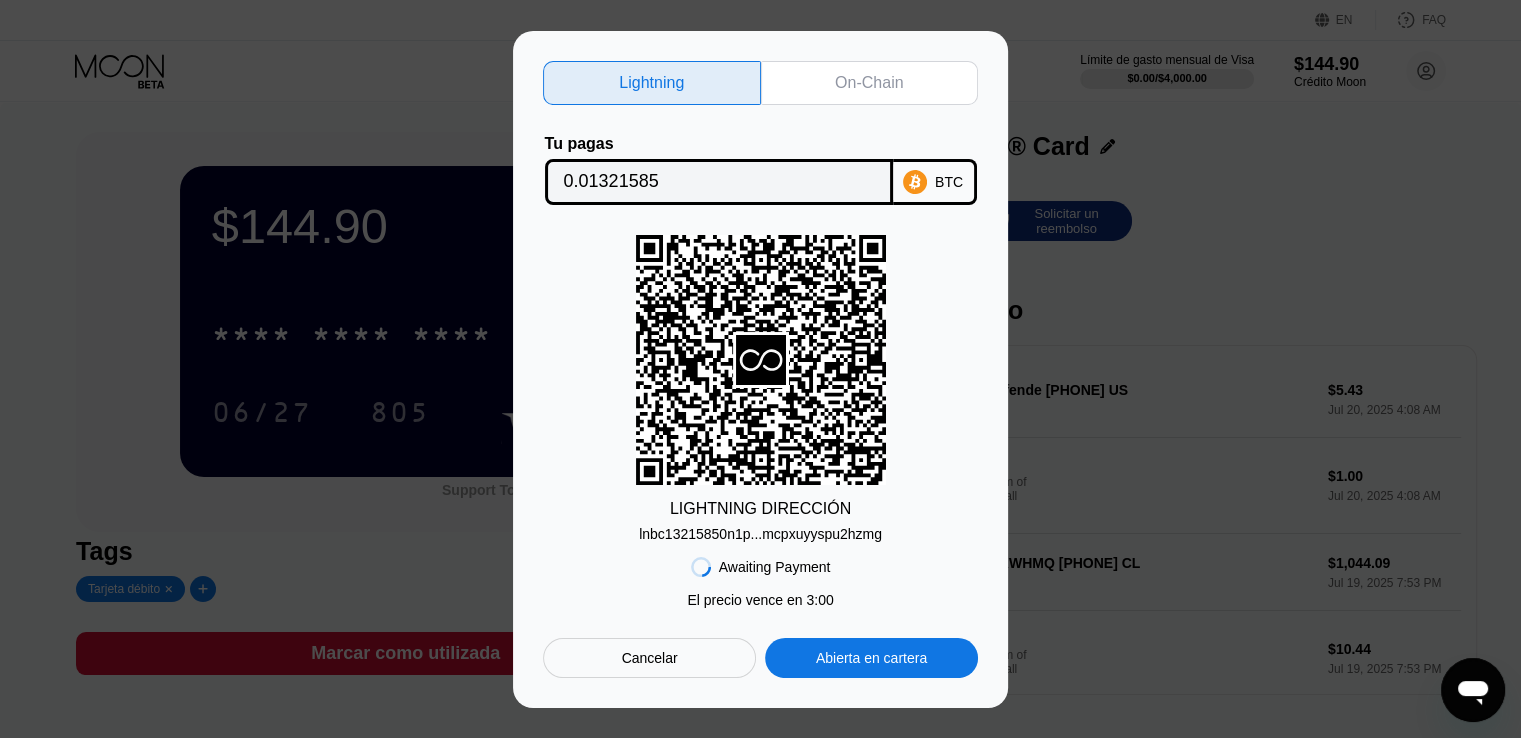 click on "lnbc13215850n1p...mcpxuyyspu2hzmg" at bounding box center [760, 534] 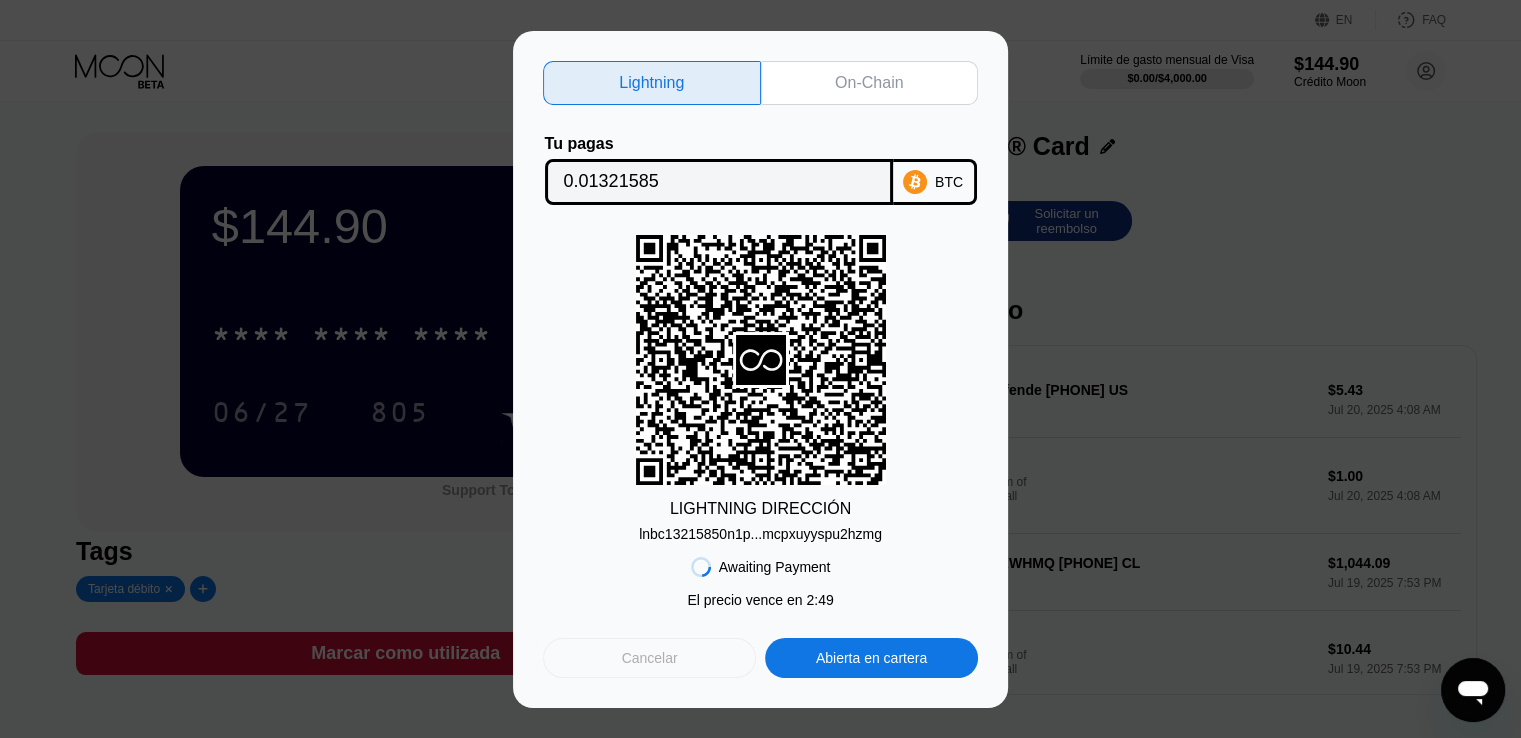 click on "Cancelar" at bounding box center (649, 658) 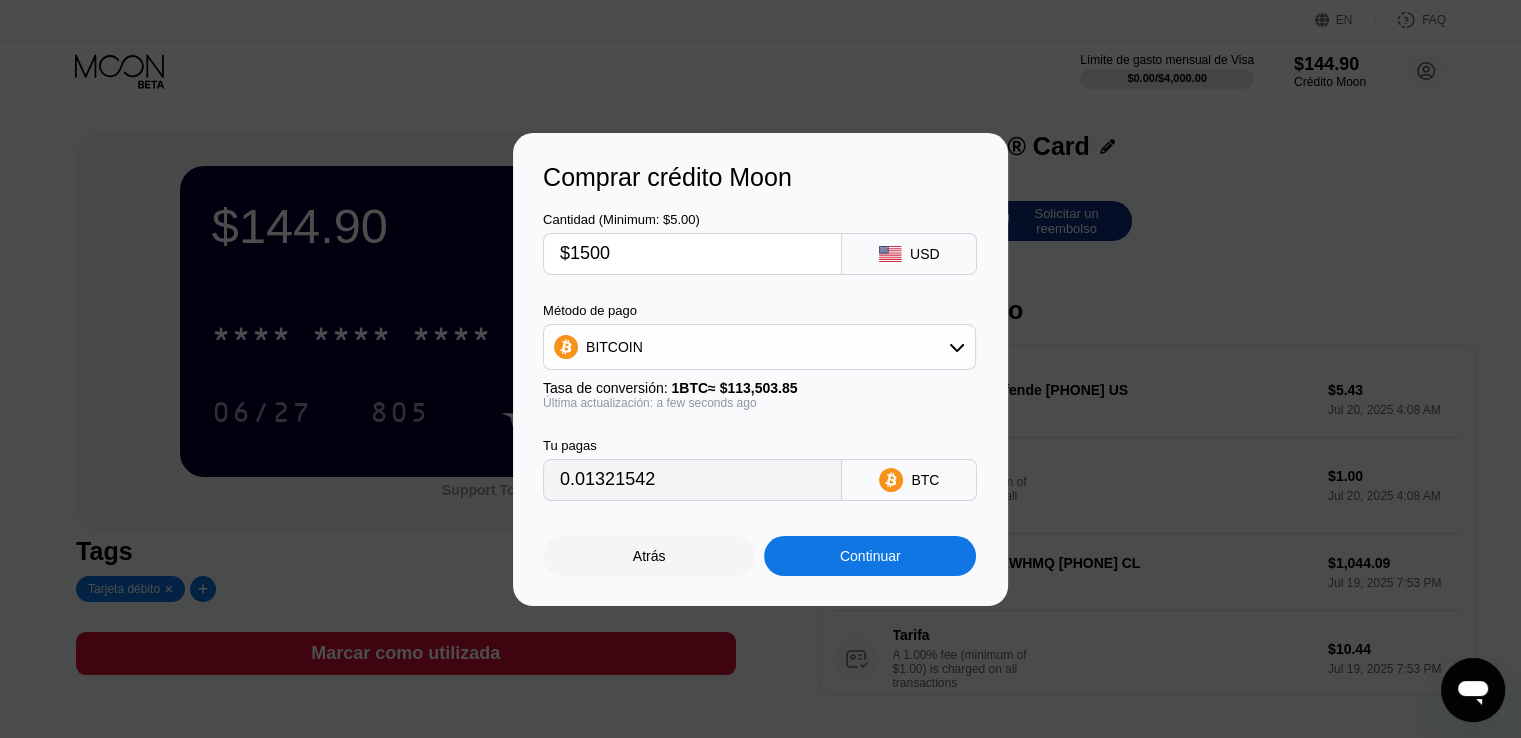drag, startPoint x: 647, startPoint y: 257, endPoint x: 447, endPoint y: 261, distance: 200.04 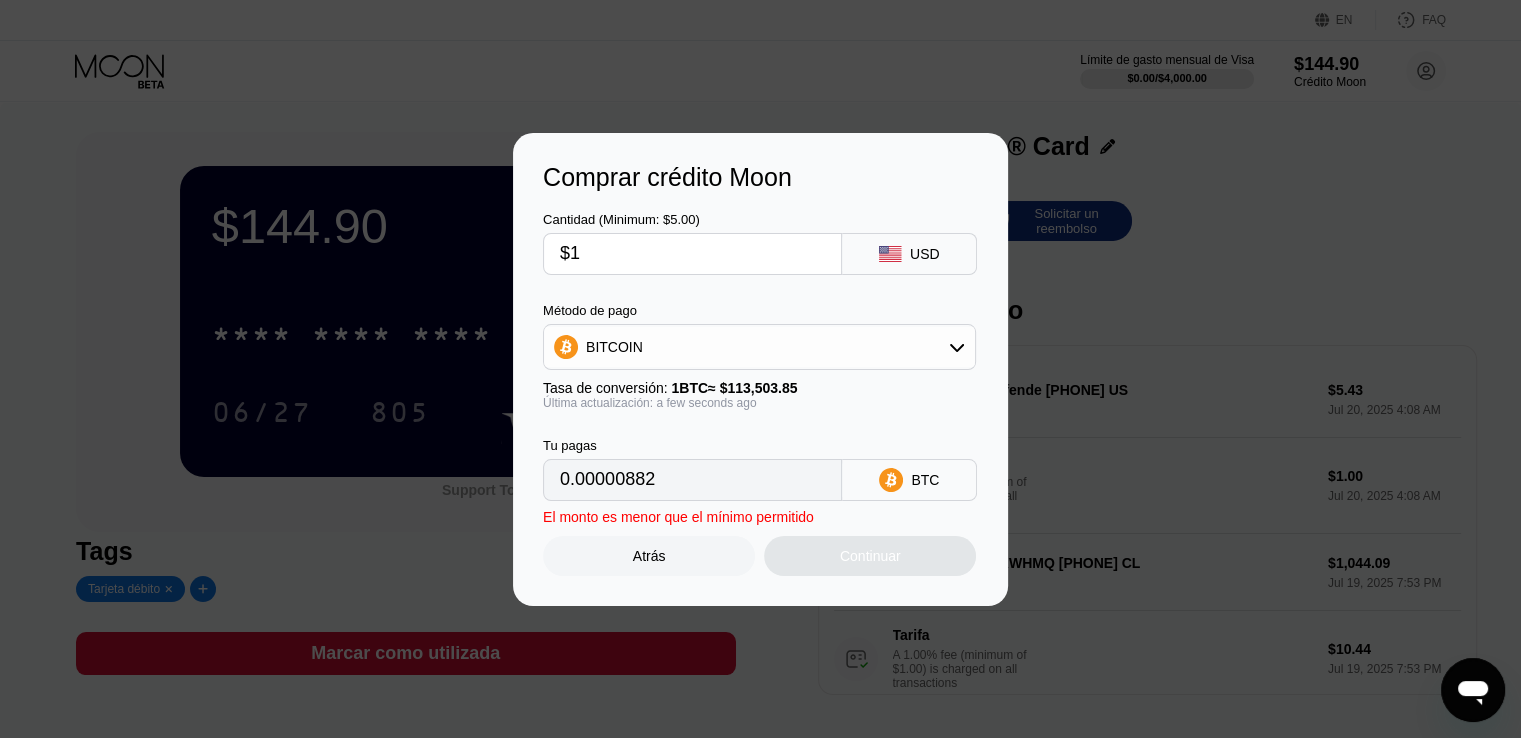 type on "0.00000882" 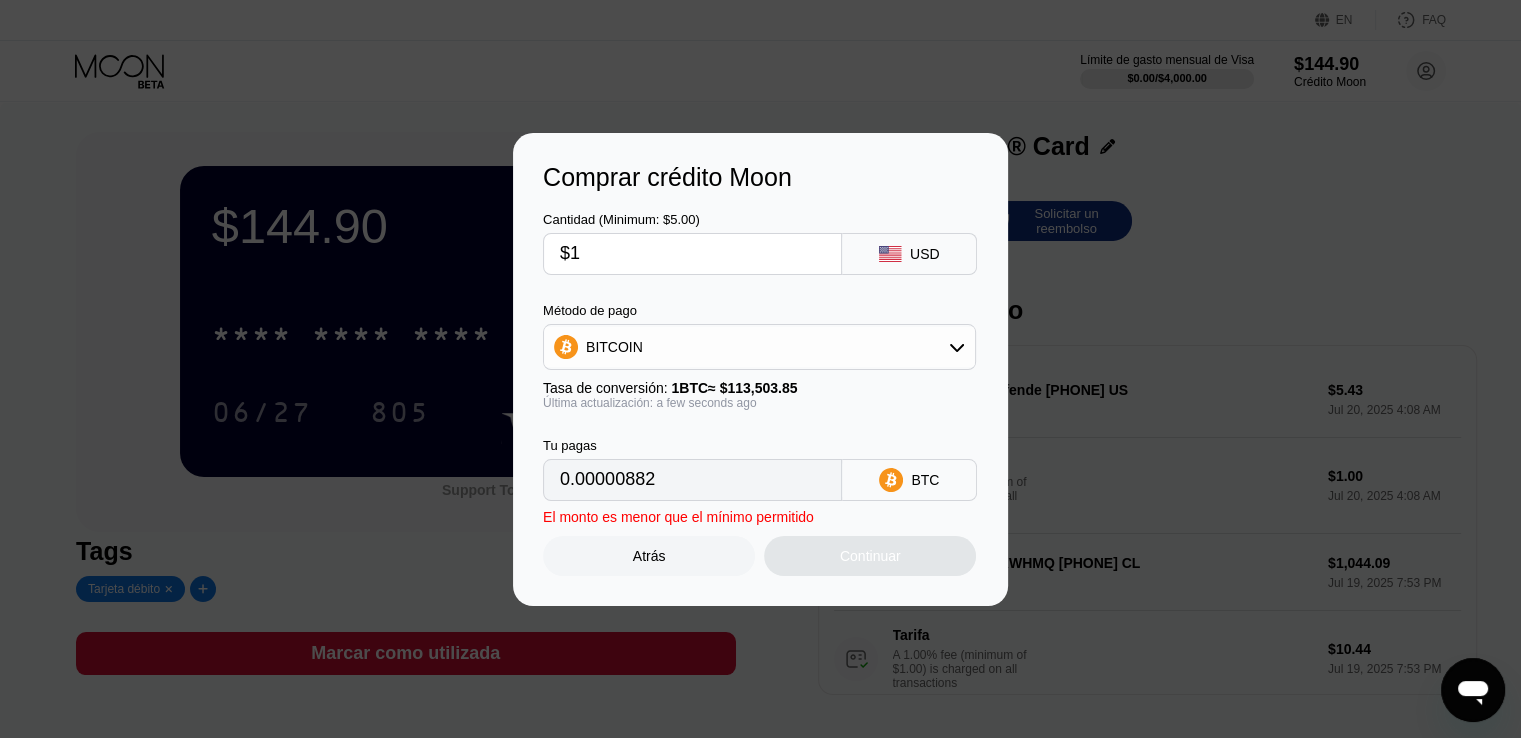 type on "$10" 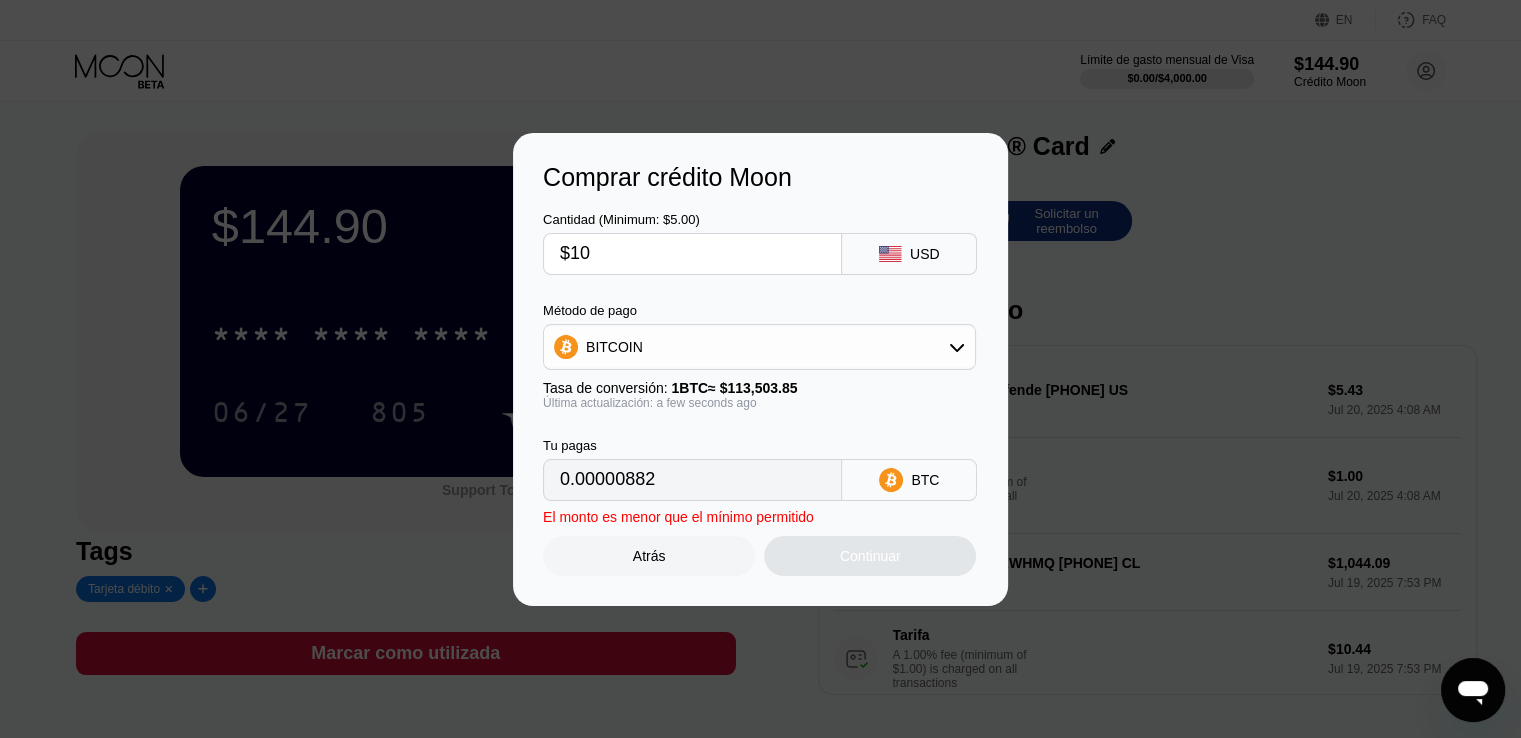 type on "0.00008811" 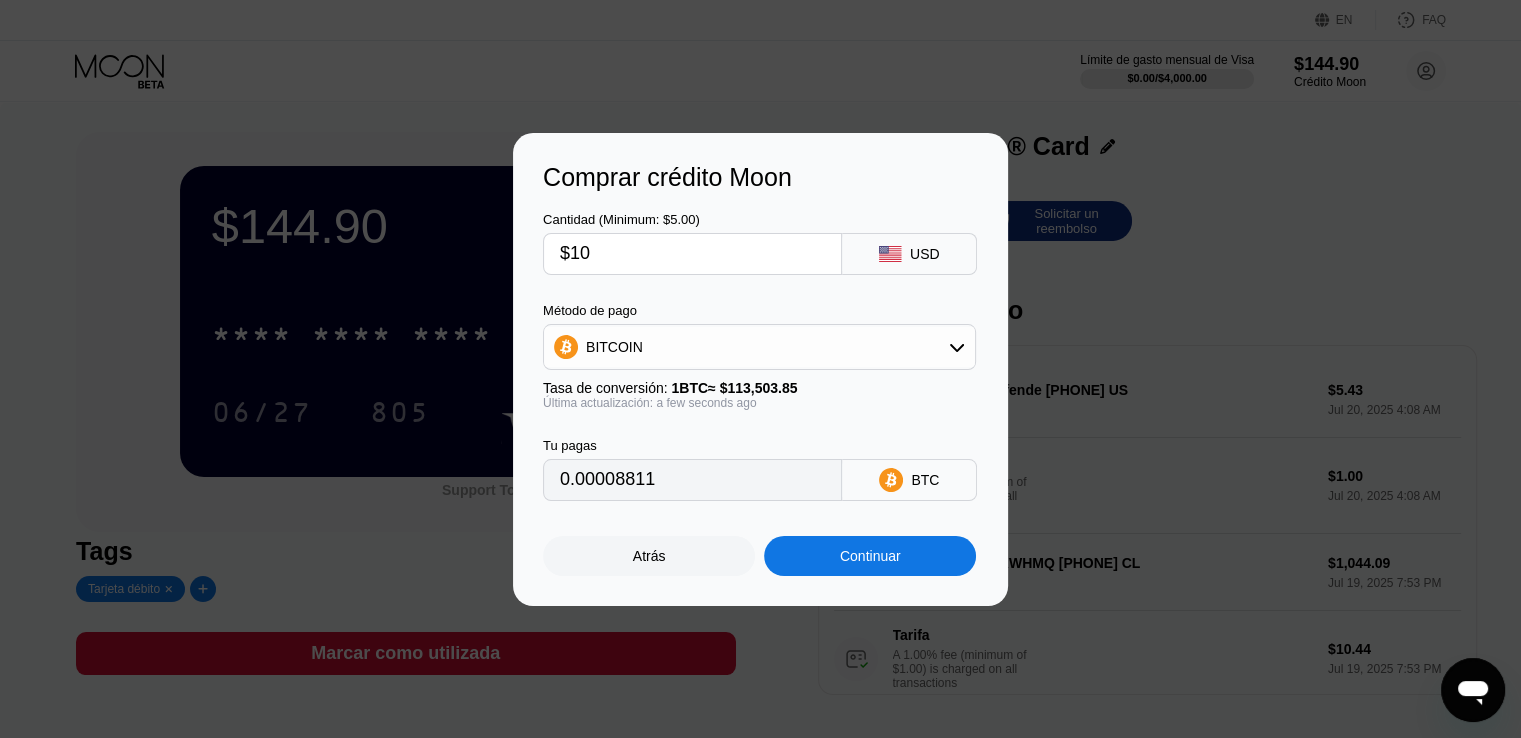 type on "$100" 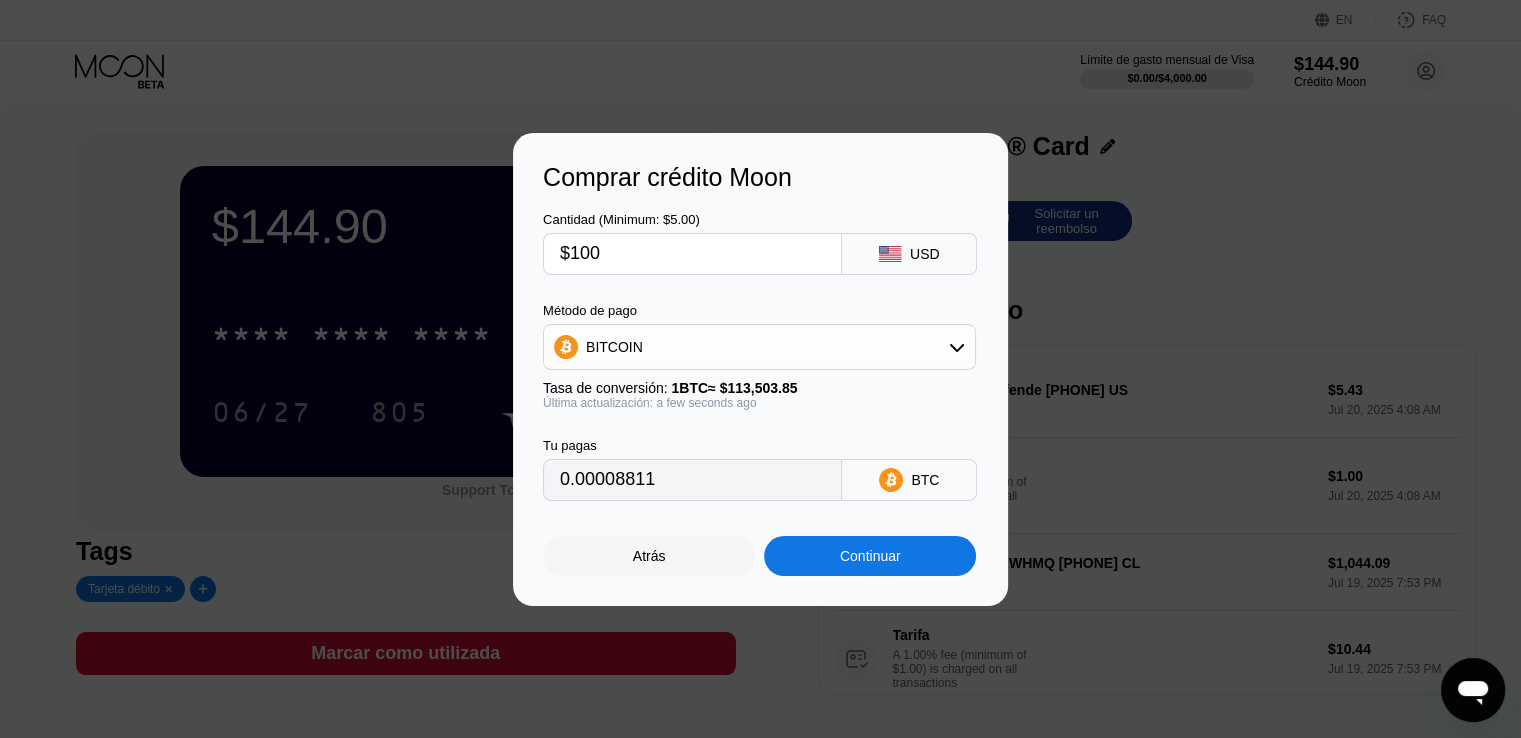 type on "0.00088103" 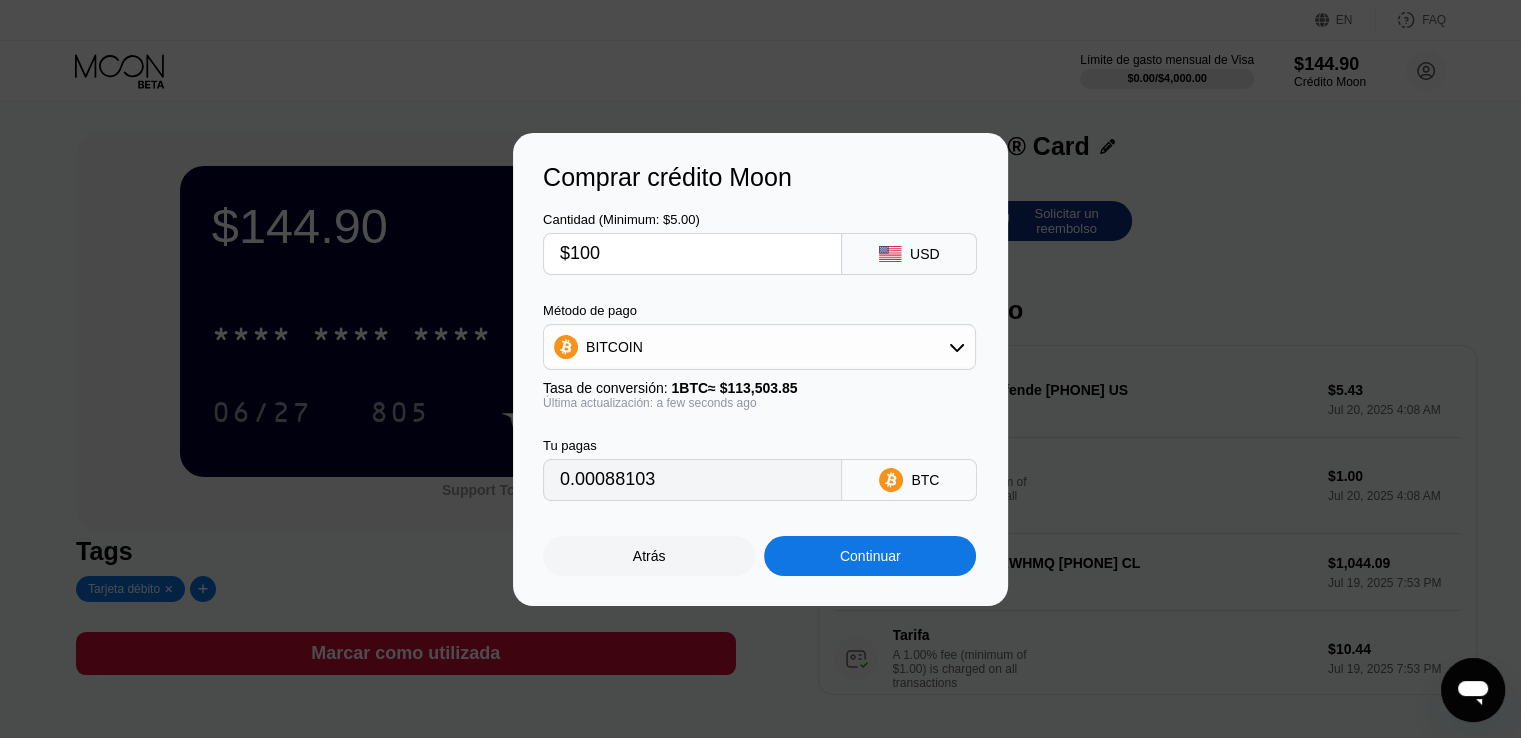 type on "$1000" 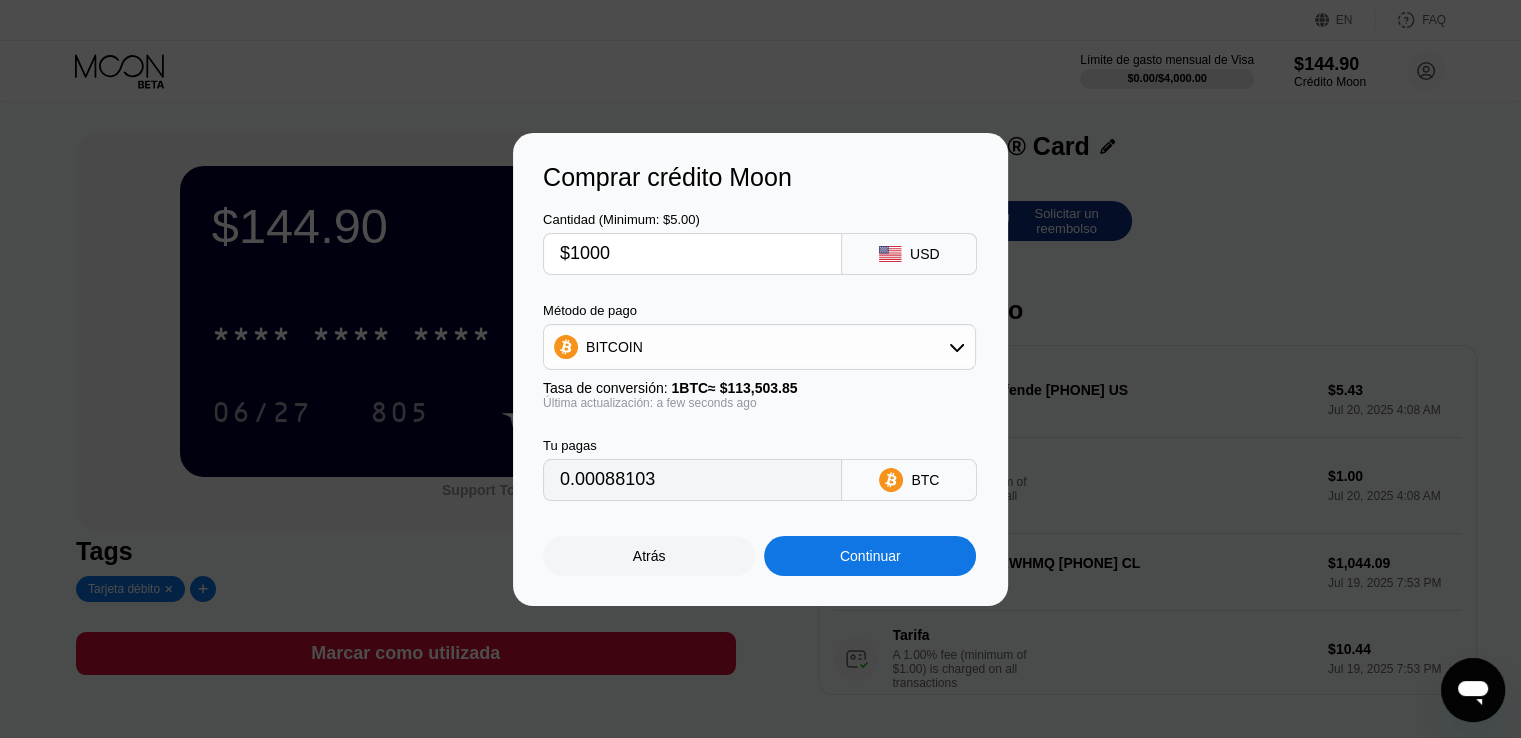 type on "0.00881028" 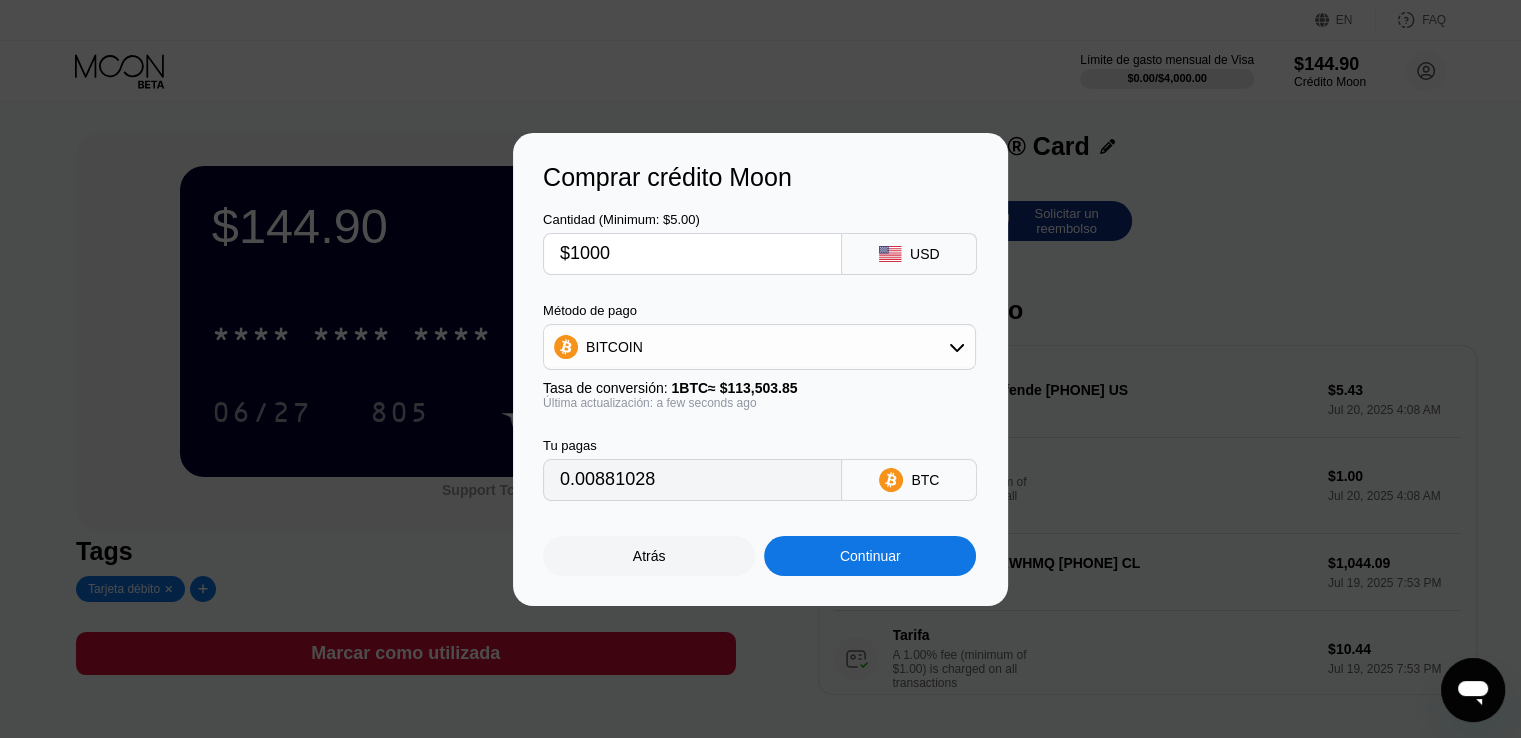type on "$1000" 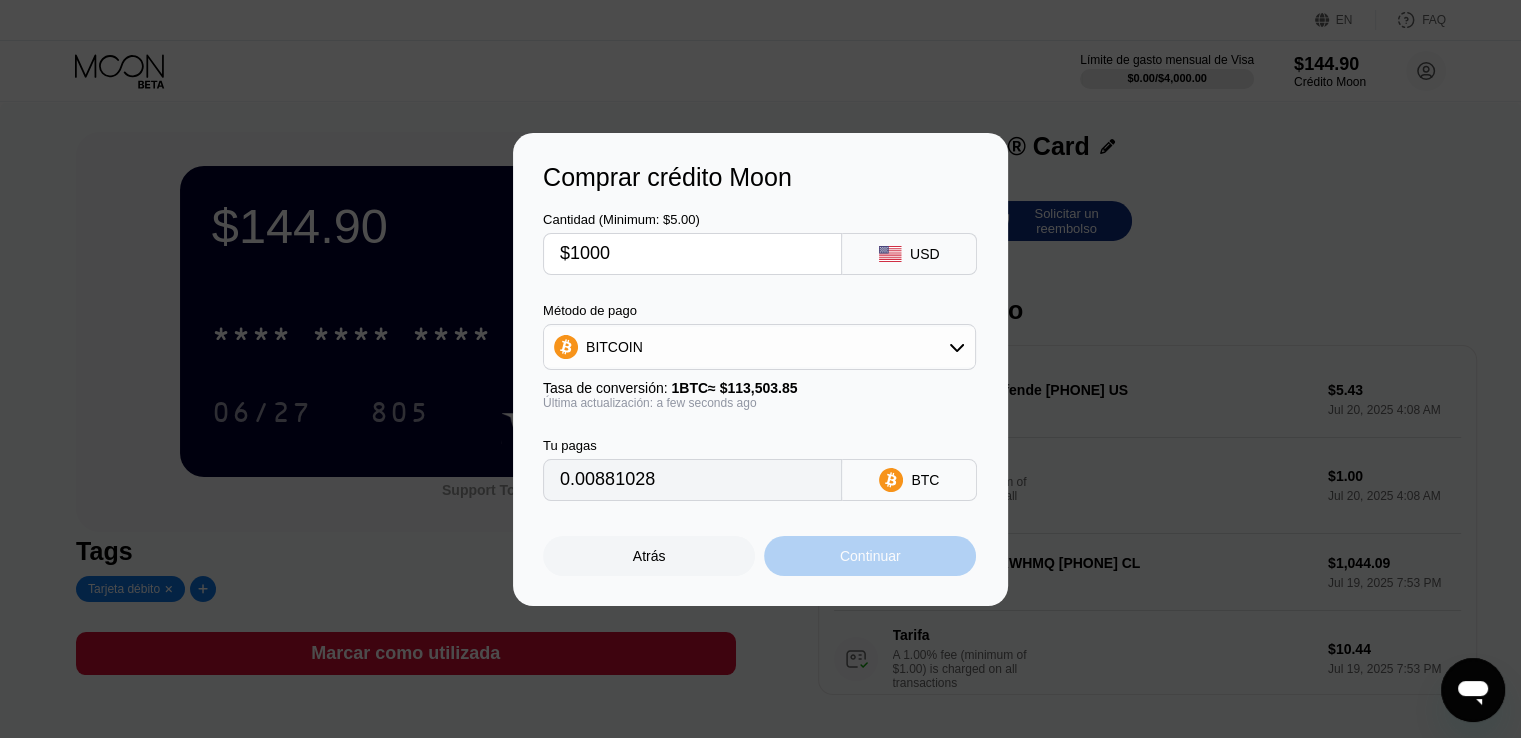click on "Continuar" at bounding box center (870, 556) 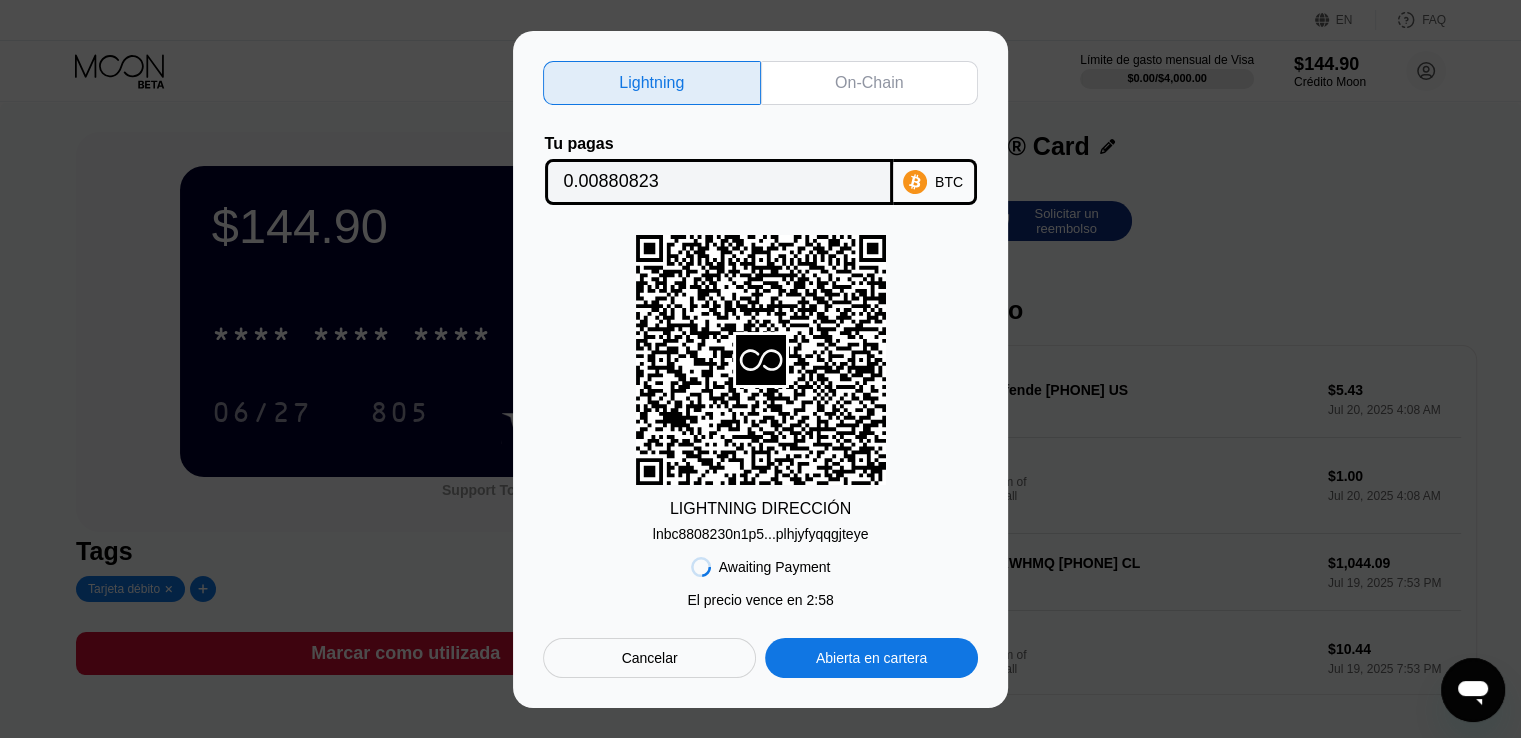 click on "lnbc8808230n1p5...plhjyfyqqgjteye" at bounding box center (761, 534) 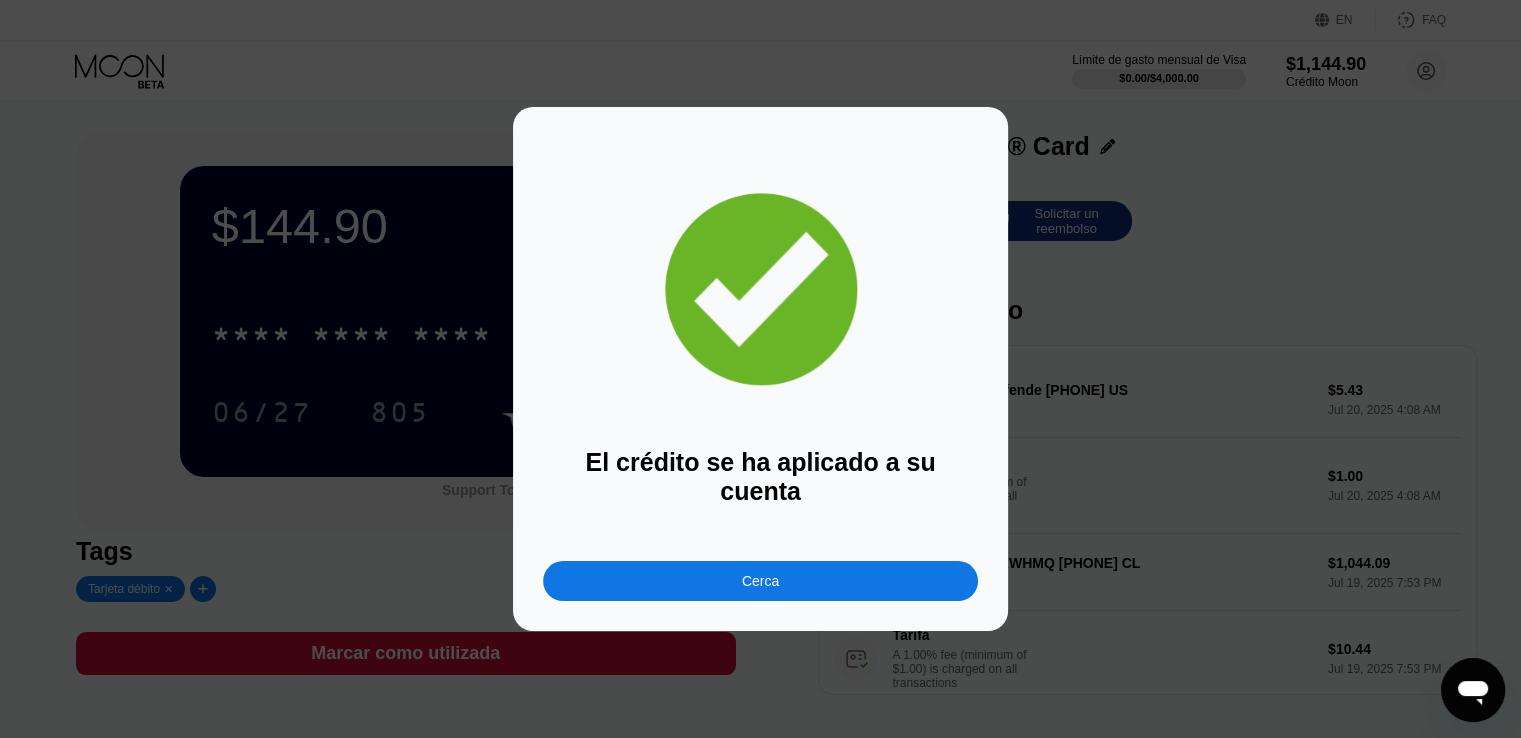 click on "Cerca" at bounding box center [760, 581] 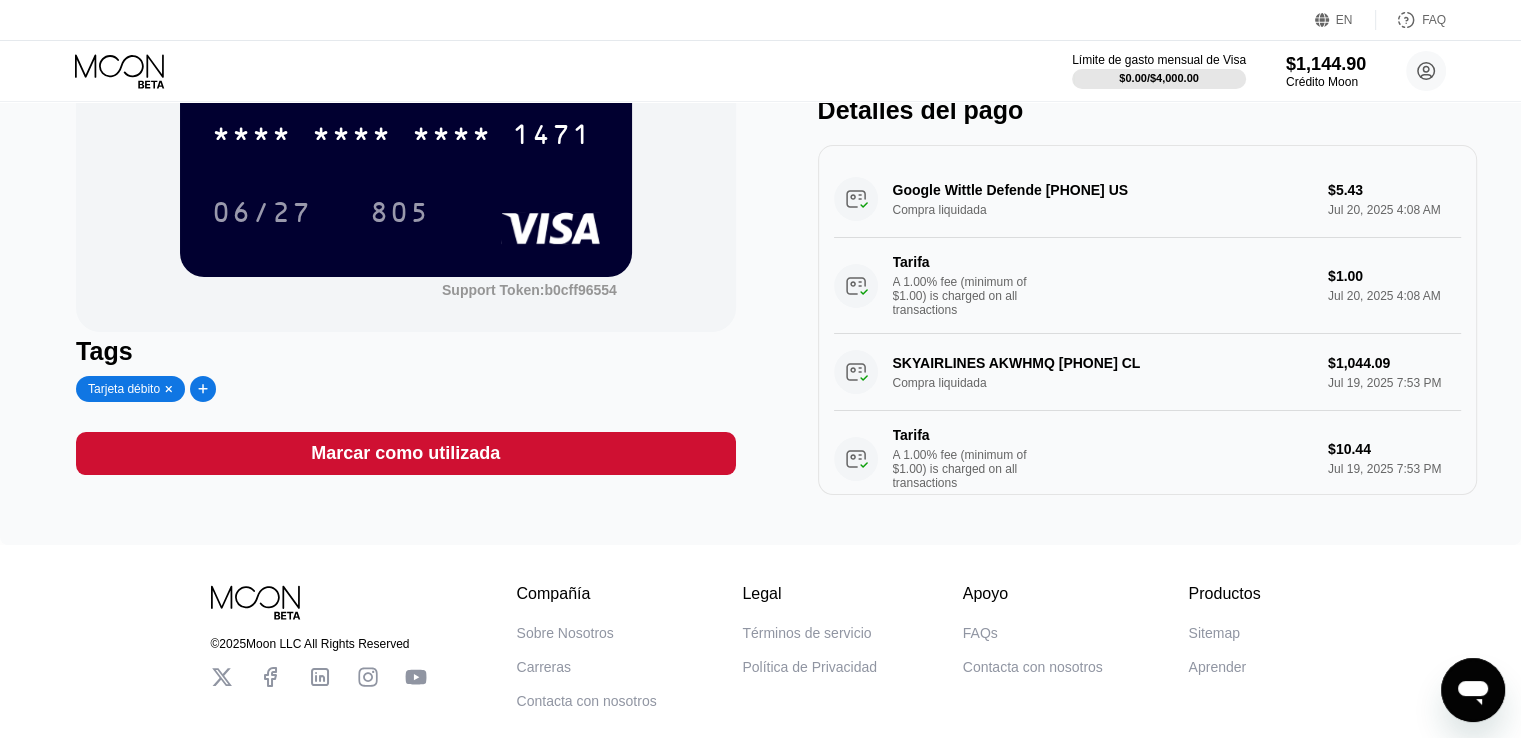 scroll, scrollTop: 0, scrollLeft: 0, axis: both 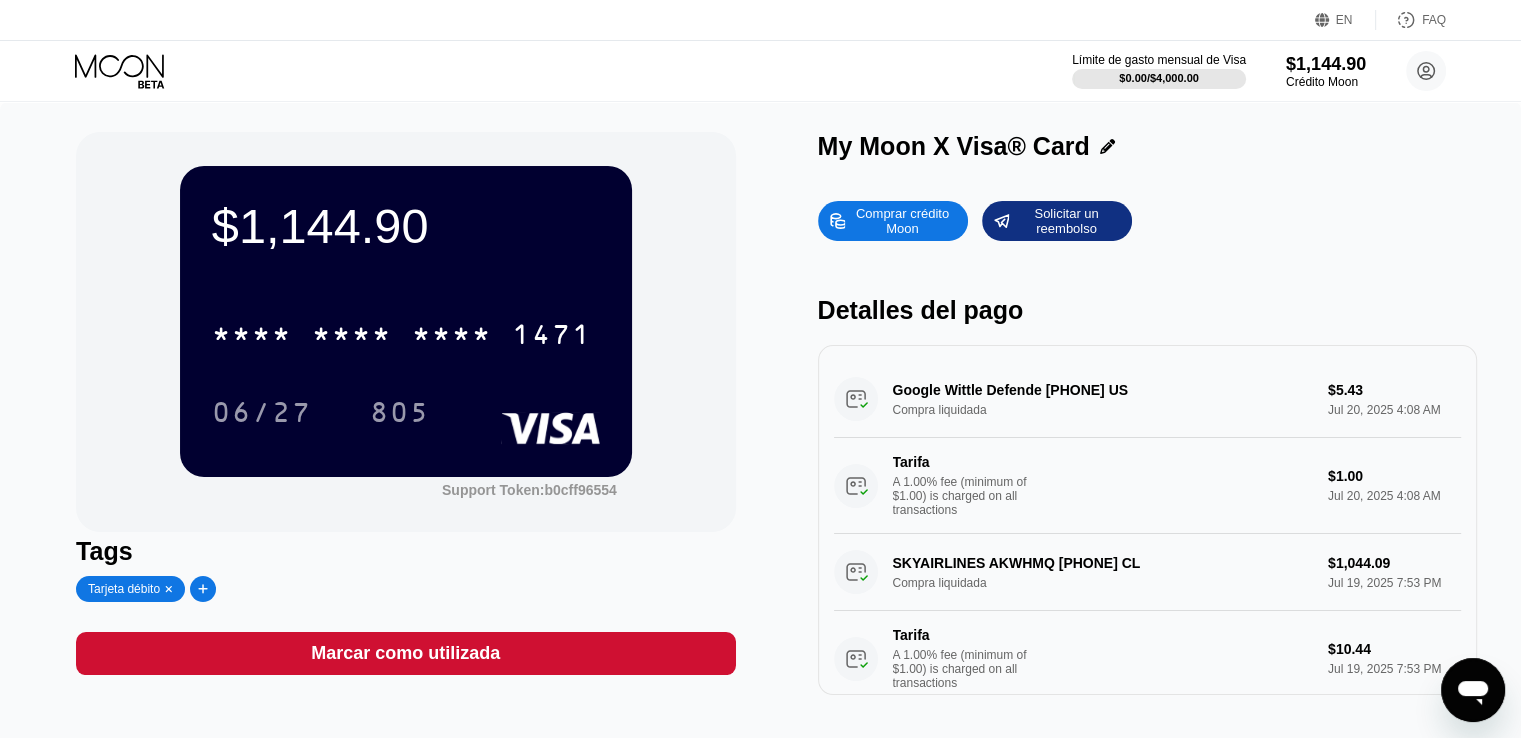 click on "Comprar crédito Moon" at bounding box center [902, 221] 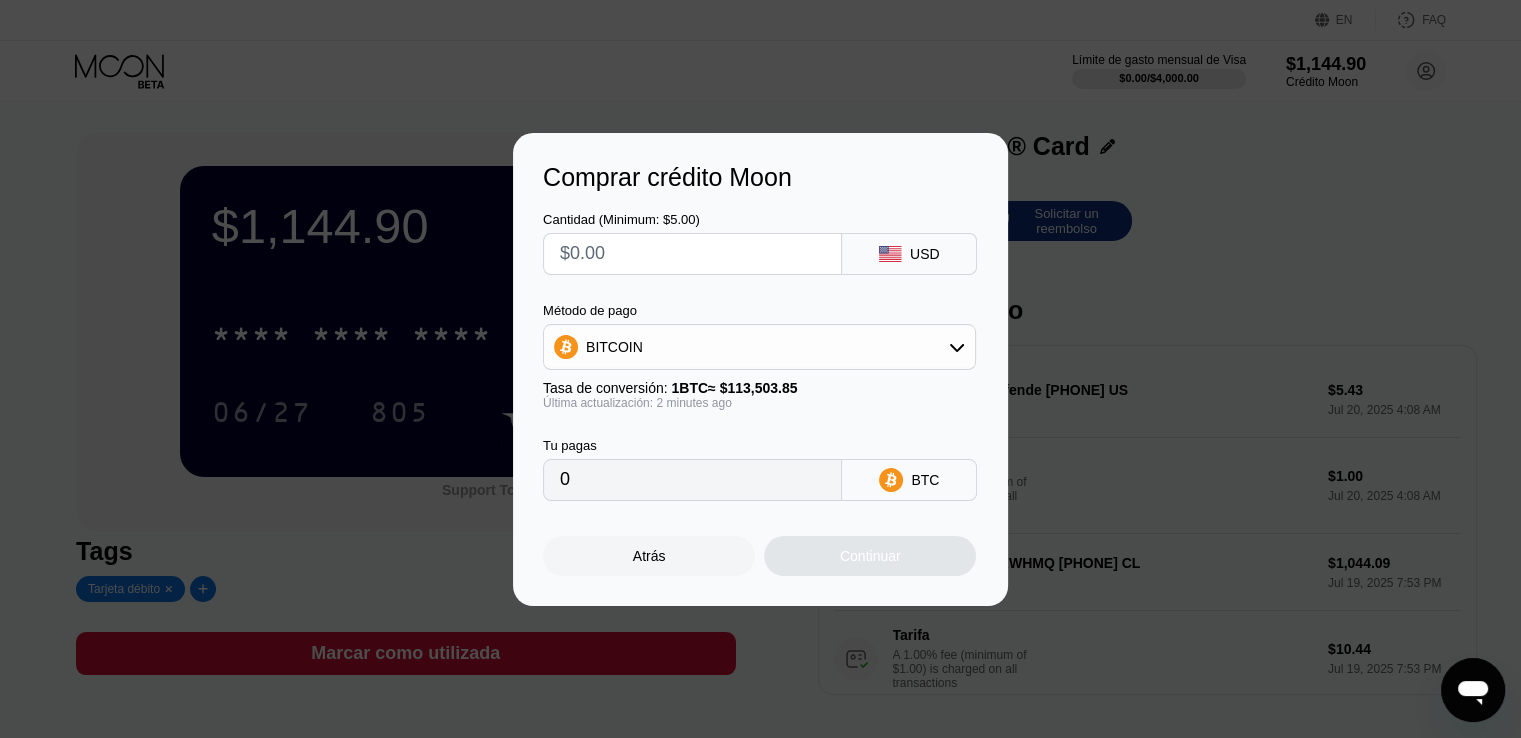 click at bounding box center [692, 254] 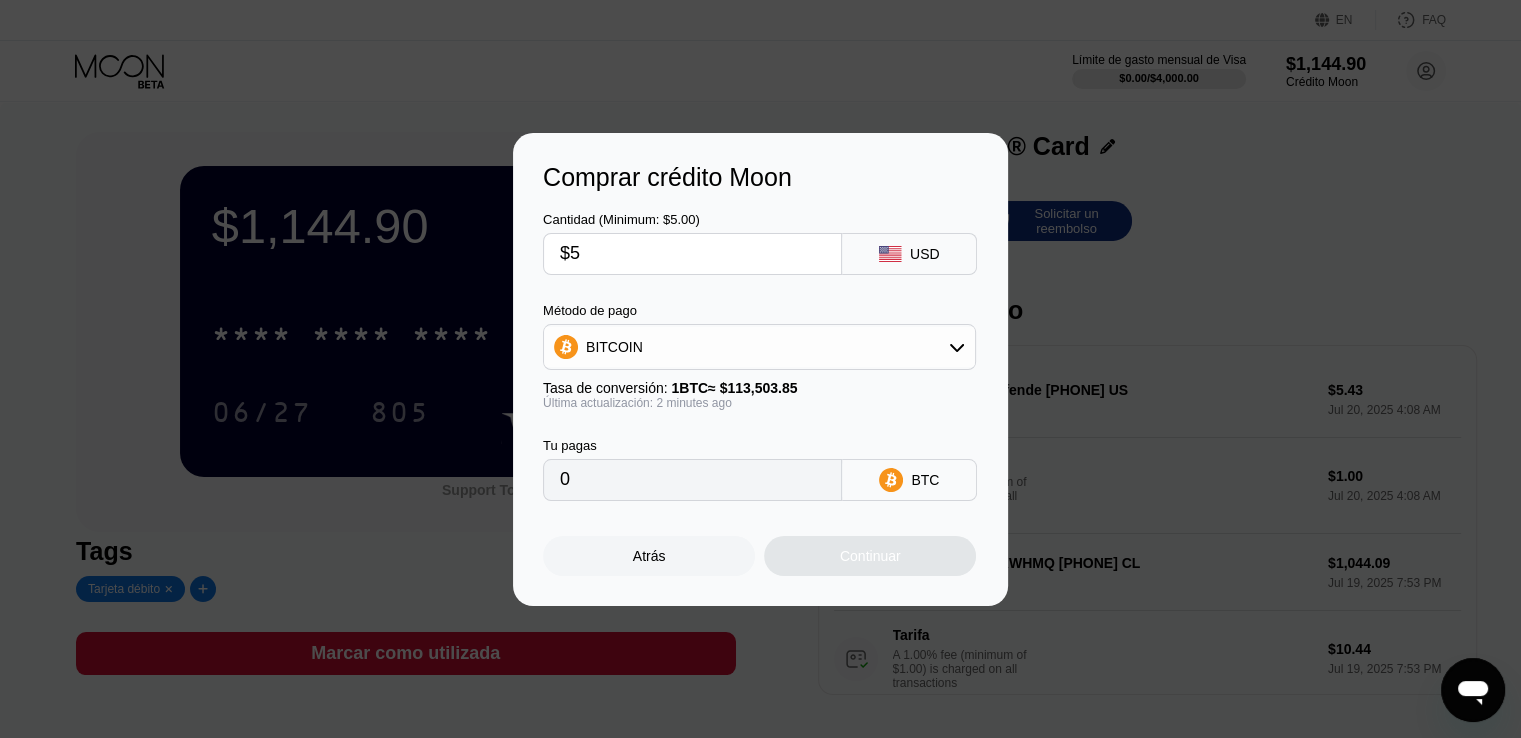 type on "$50" 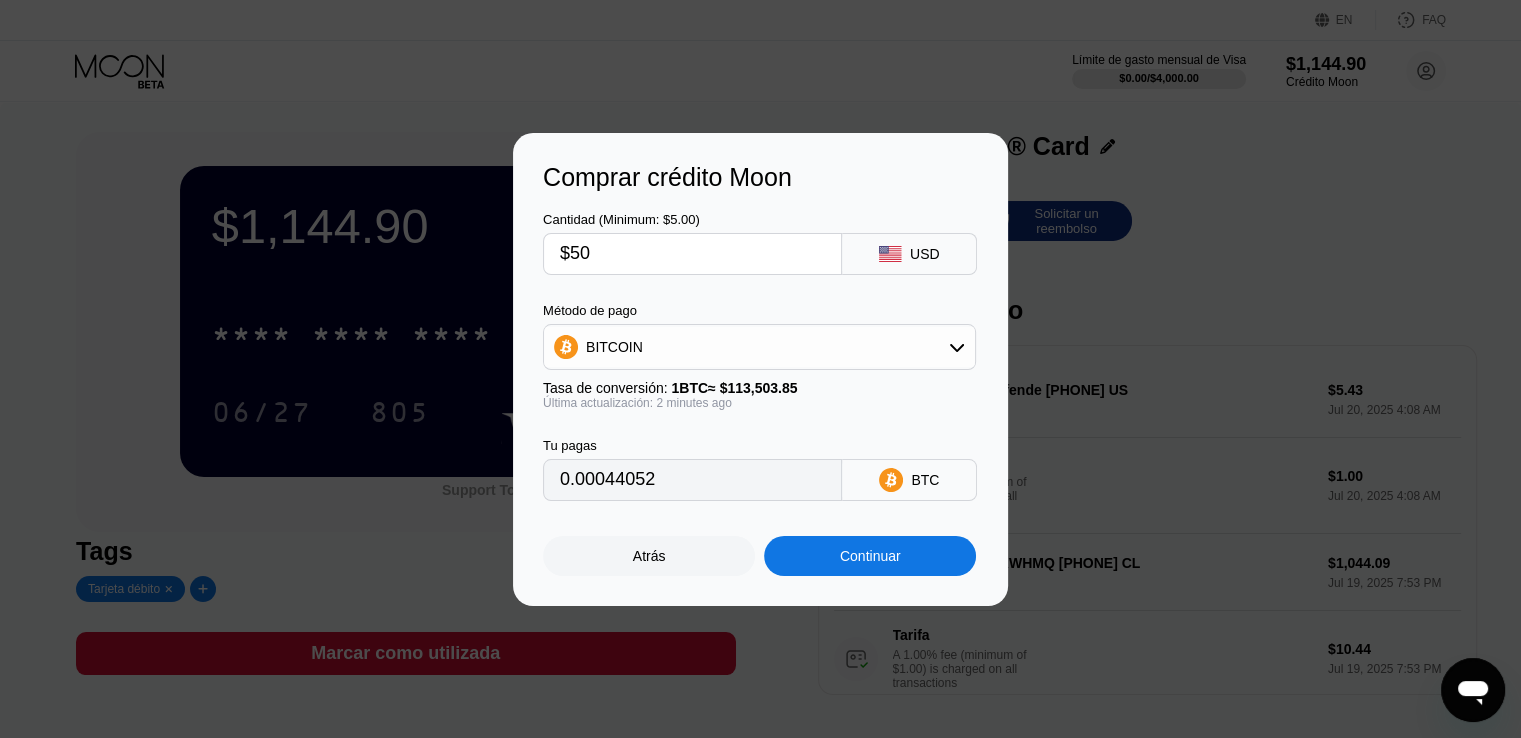 type on "0.00044052" 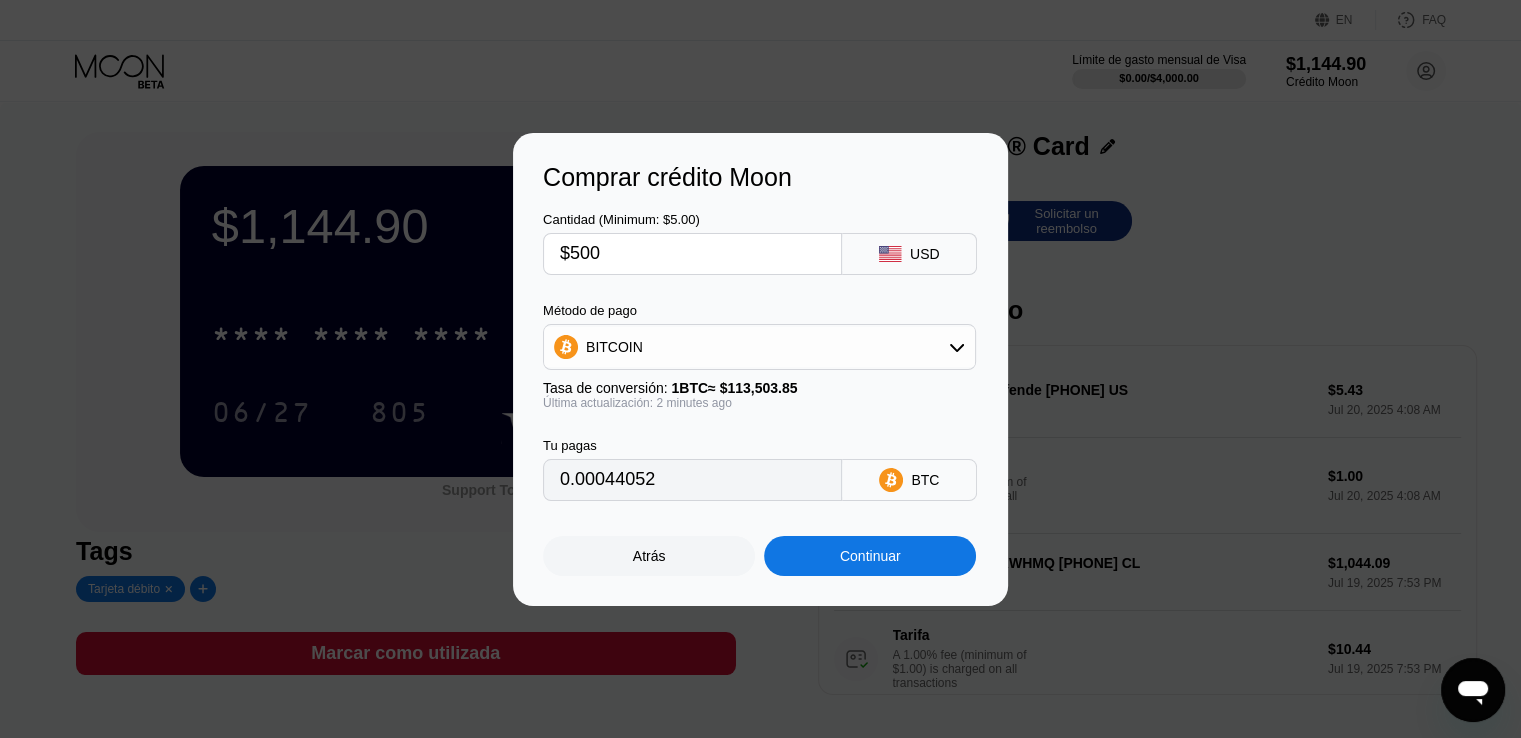 type on "0.00440514" 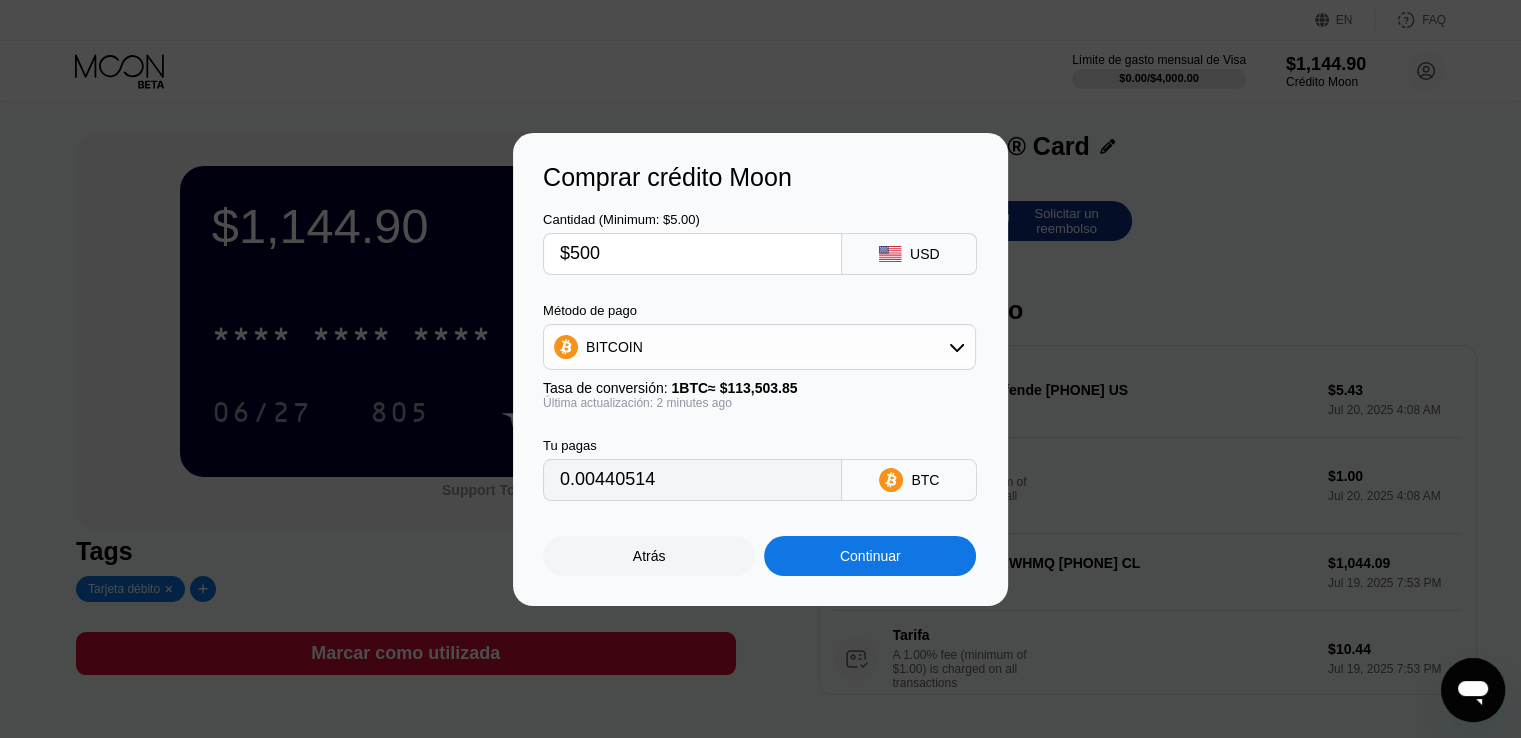 type on "$500" 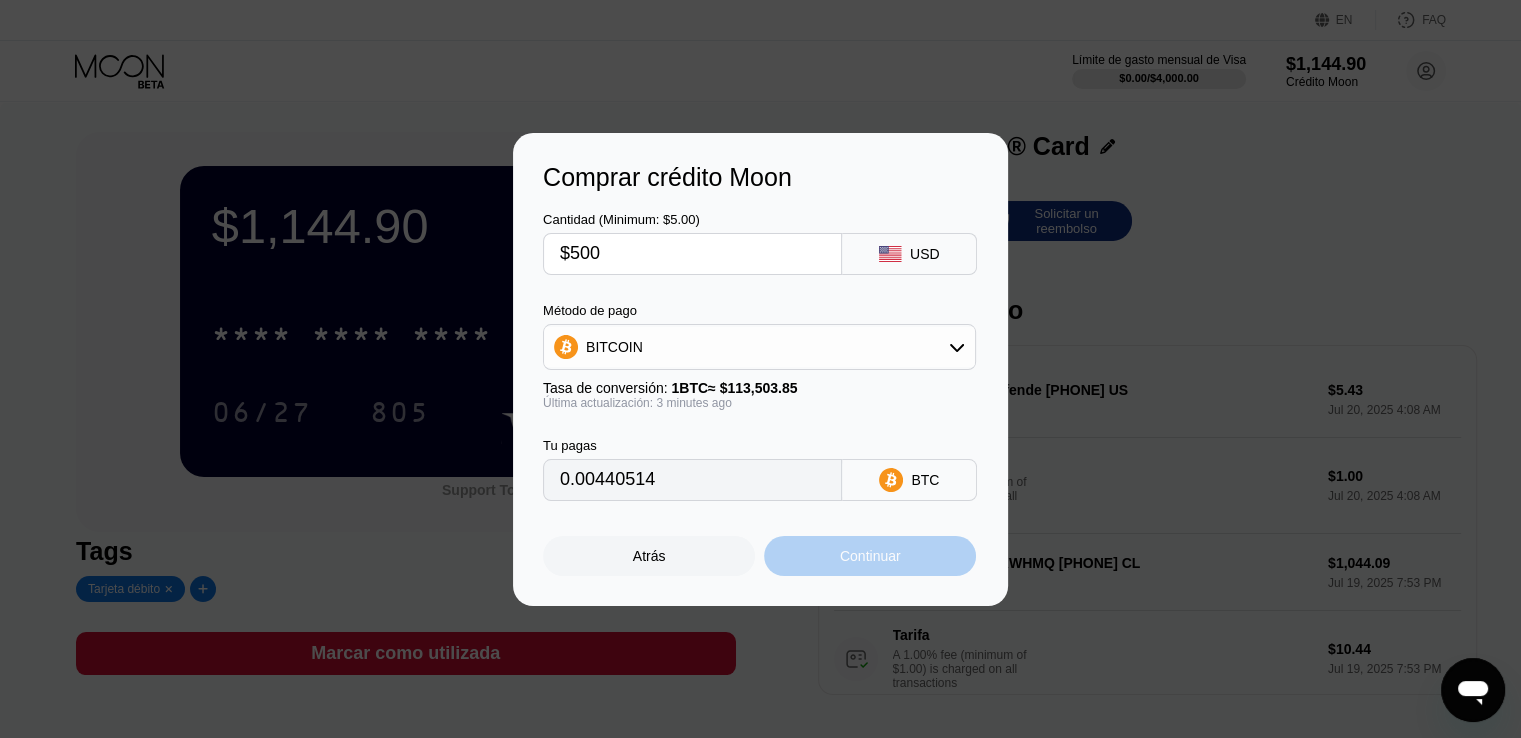 click on "Continuar" at bounding box center (870, 556) 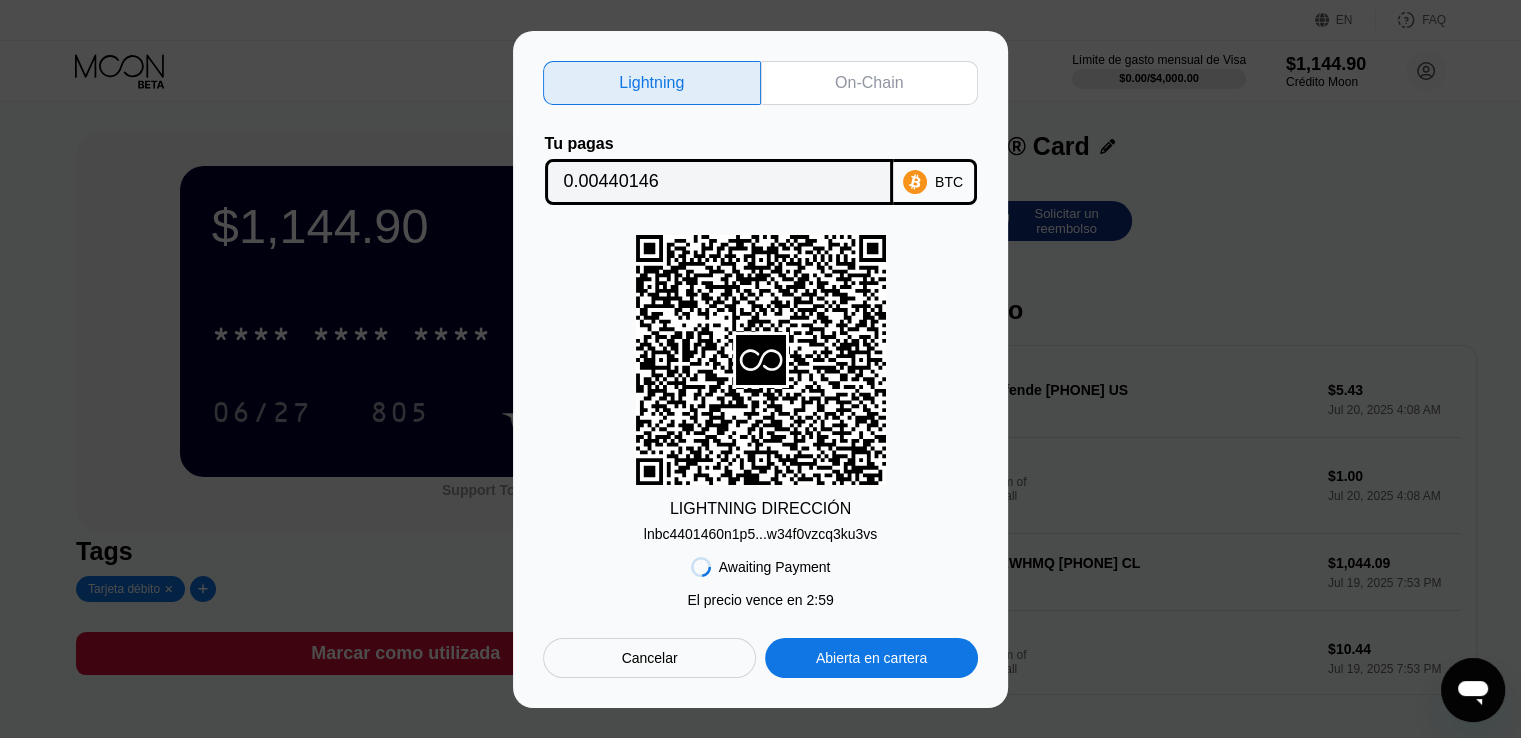 click on "lnbc4401460n1p5...w34f0vzcq3ku3vs" at bounding box center (761, 534) 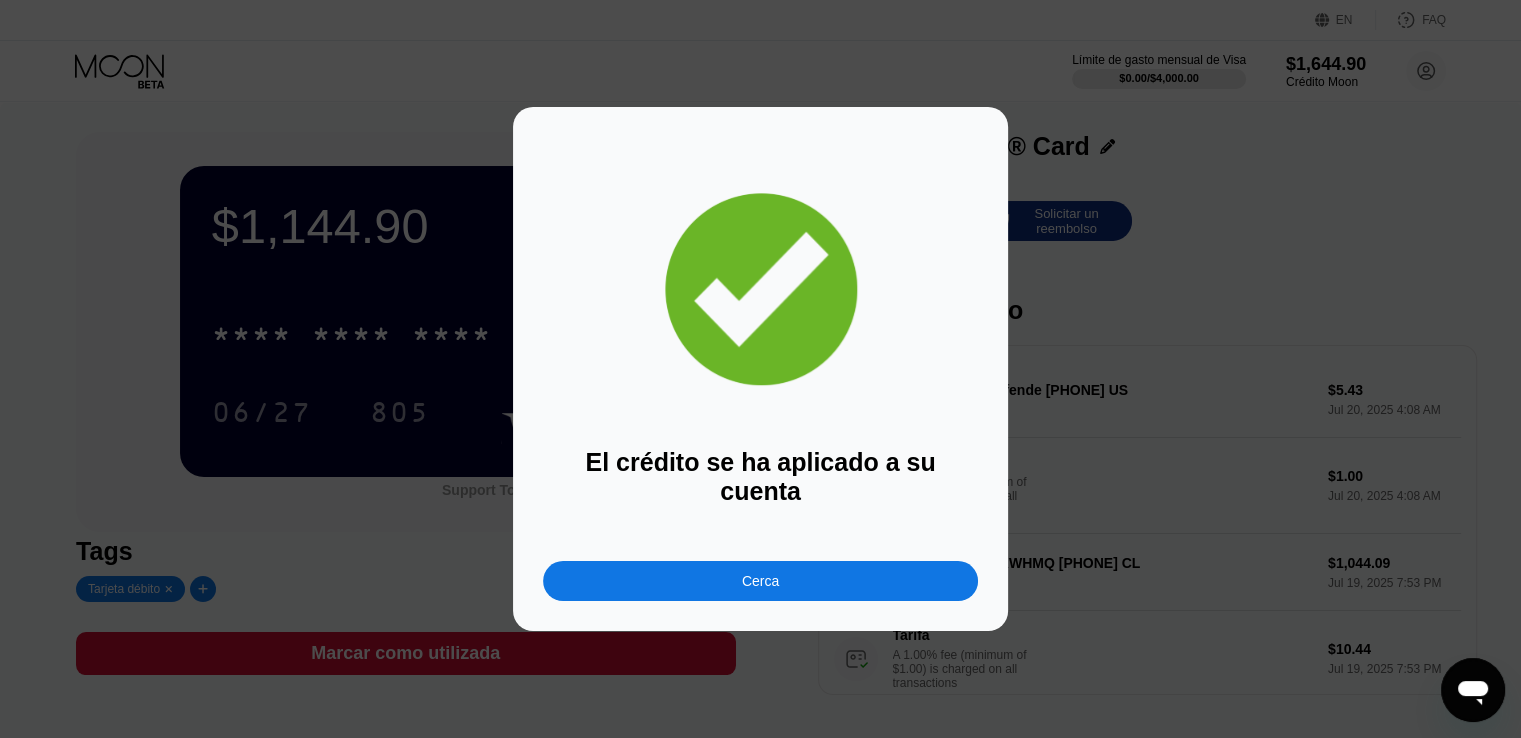 click on "Cerca" at bounding box center (760, 581) 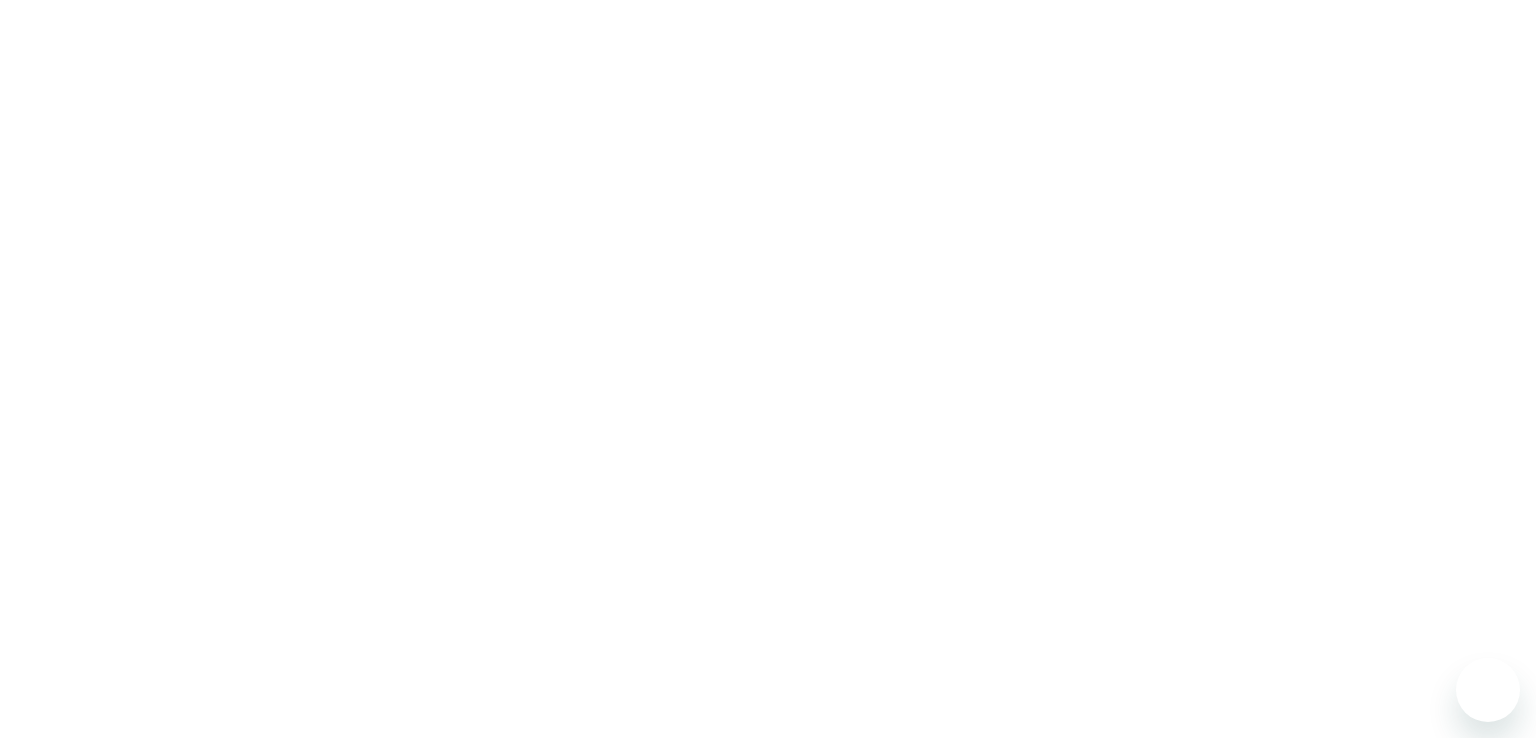 scroll, scrollTop: 0, scrollLeft: 0, axis: both 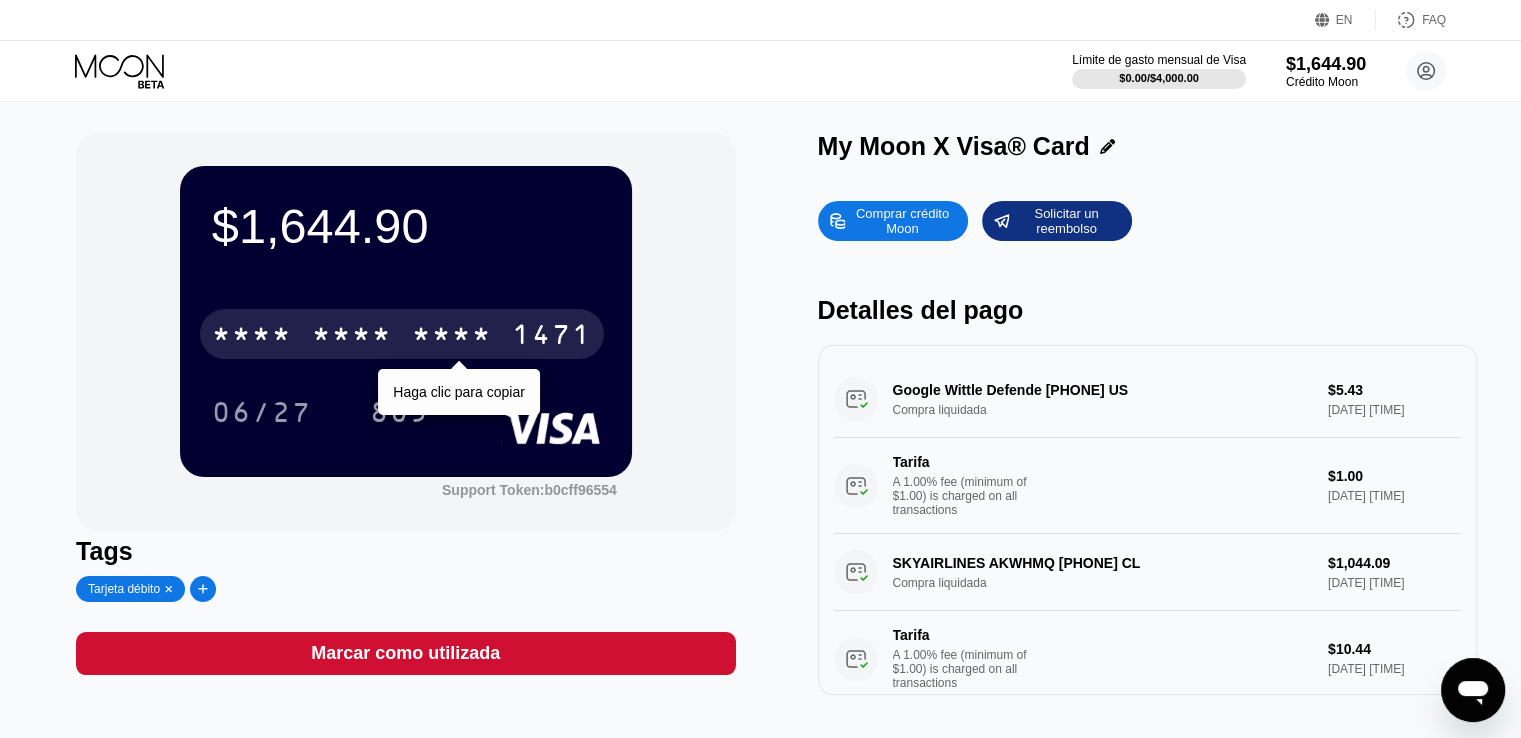 click on "* * * *" at bounding box center [352, 337] 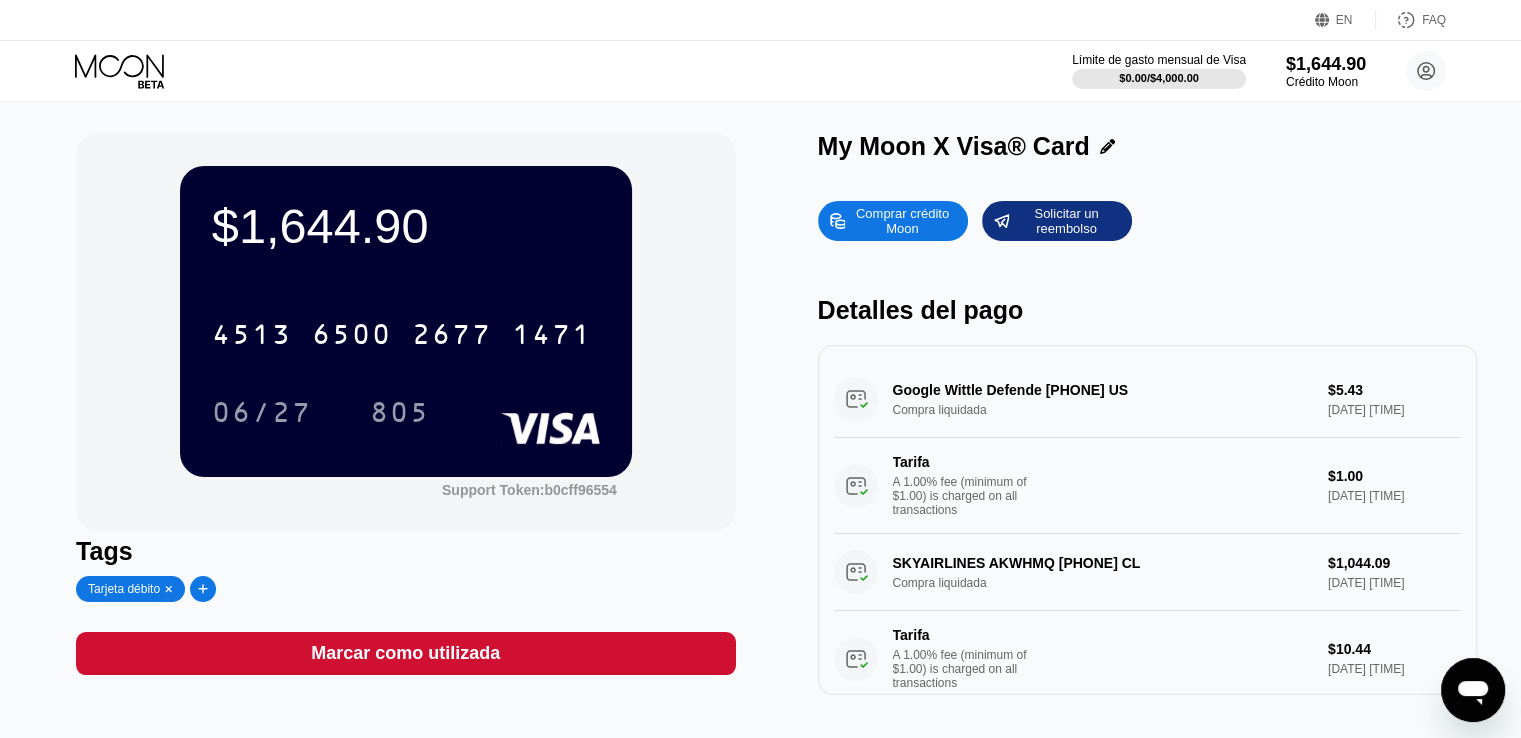 click 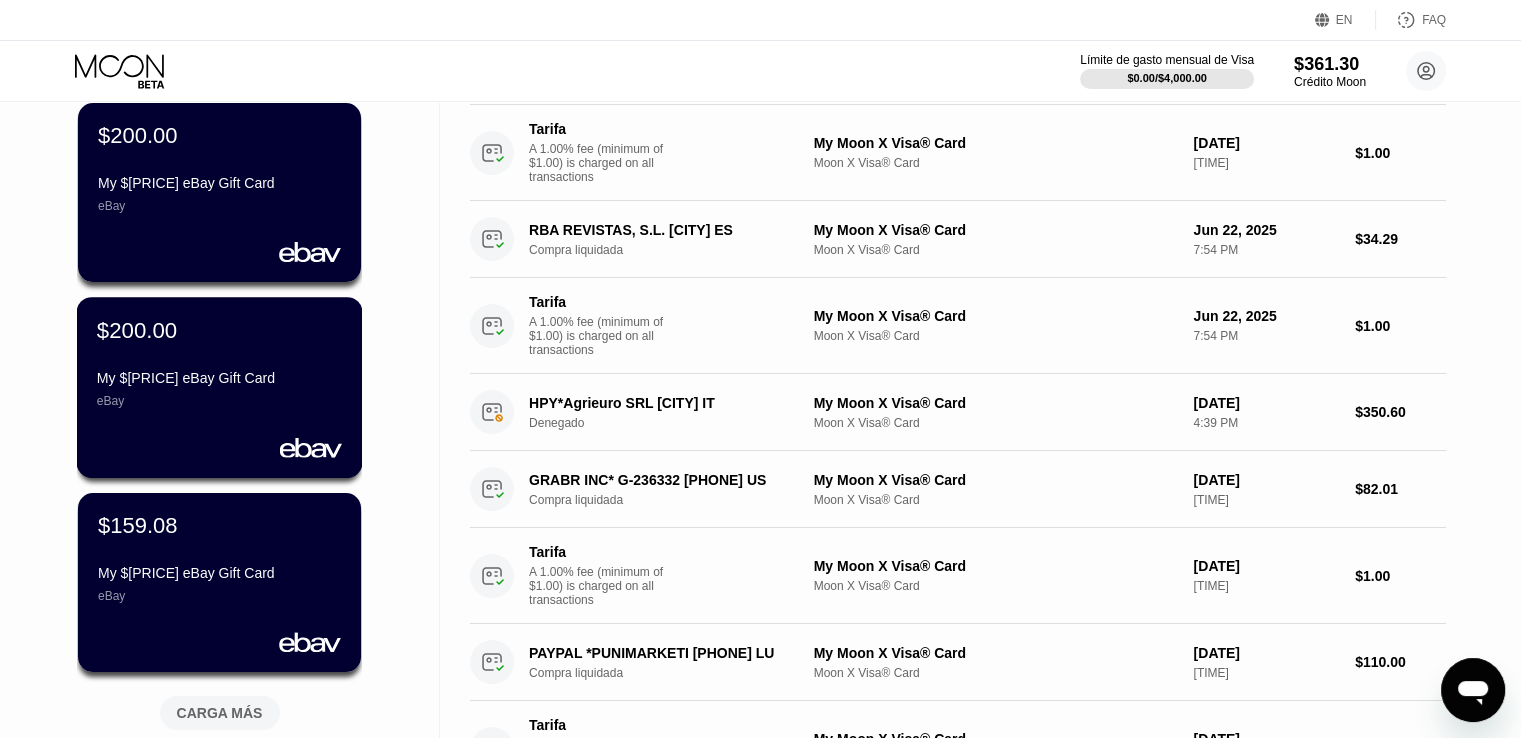 scroll, scrollTop: 700, scrollLeft: 0, axis: vertical 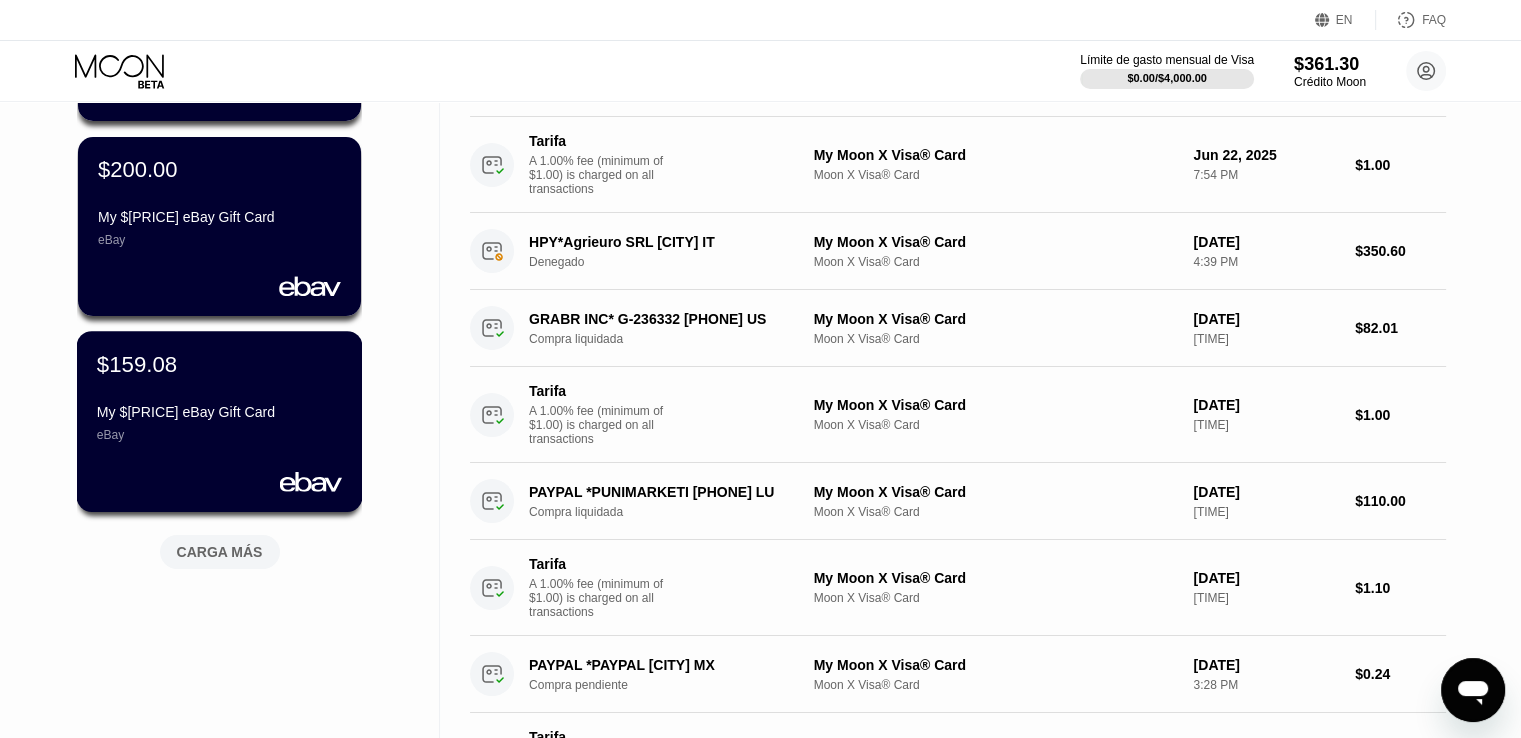 click on "CARGA MÁS" at bounding box center [220, 552] 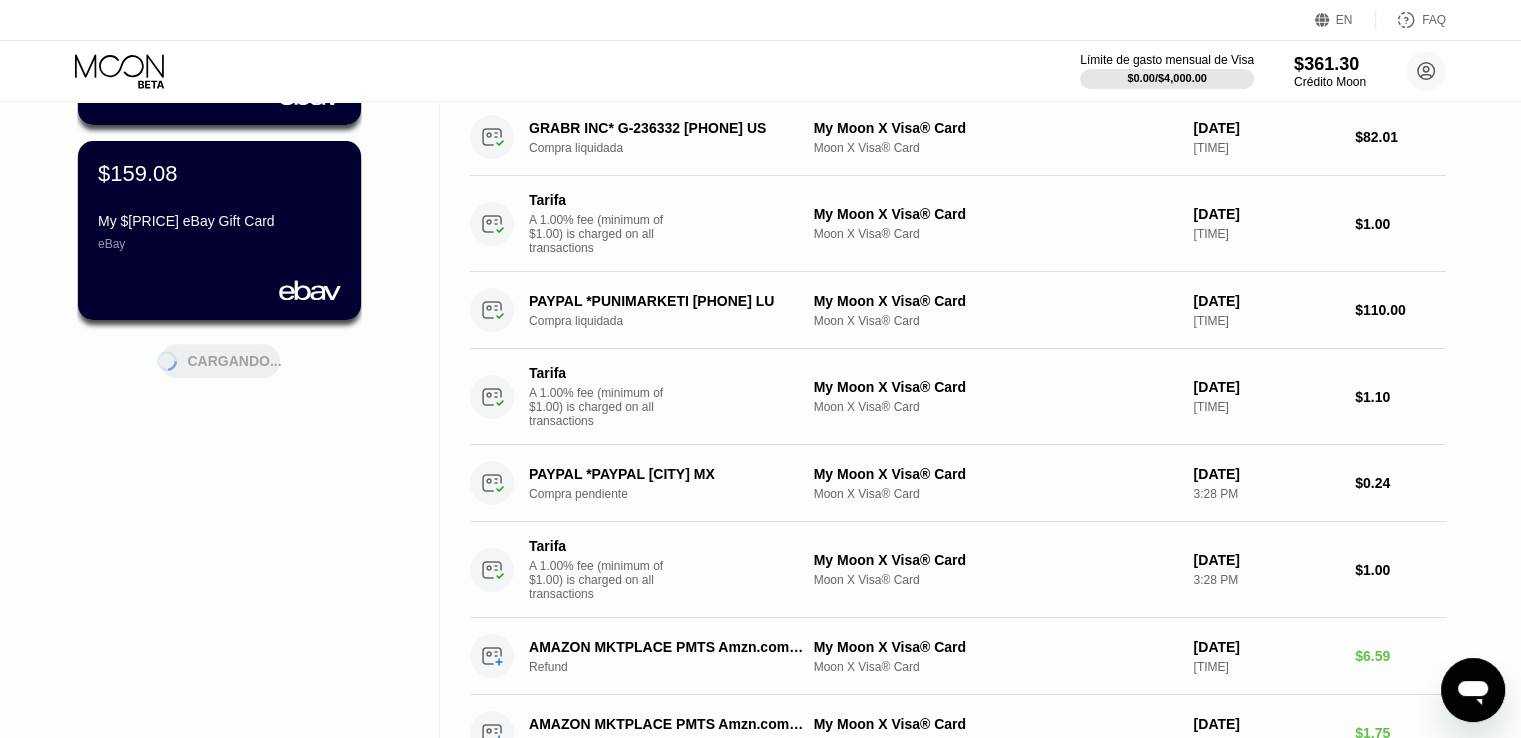 scroll, scrollTop: 900, scrollLeft: 0, axis: vertical 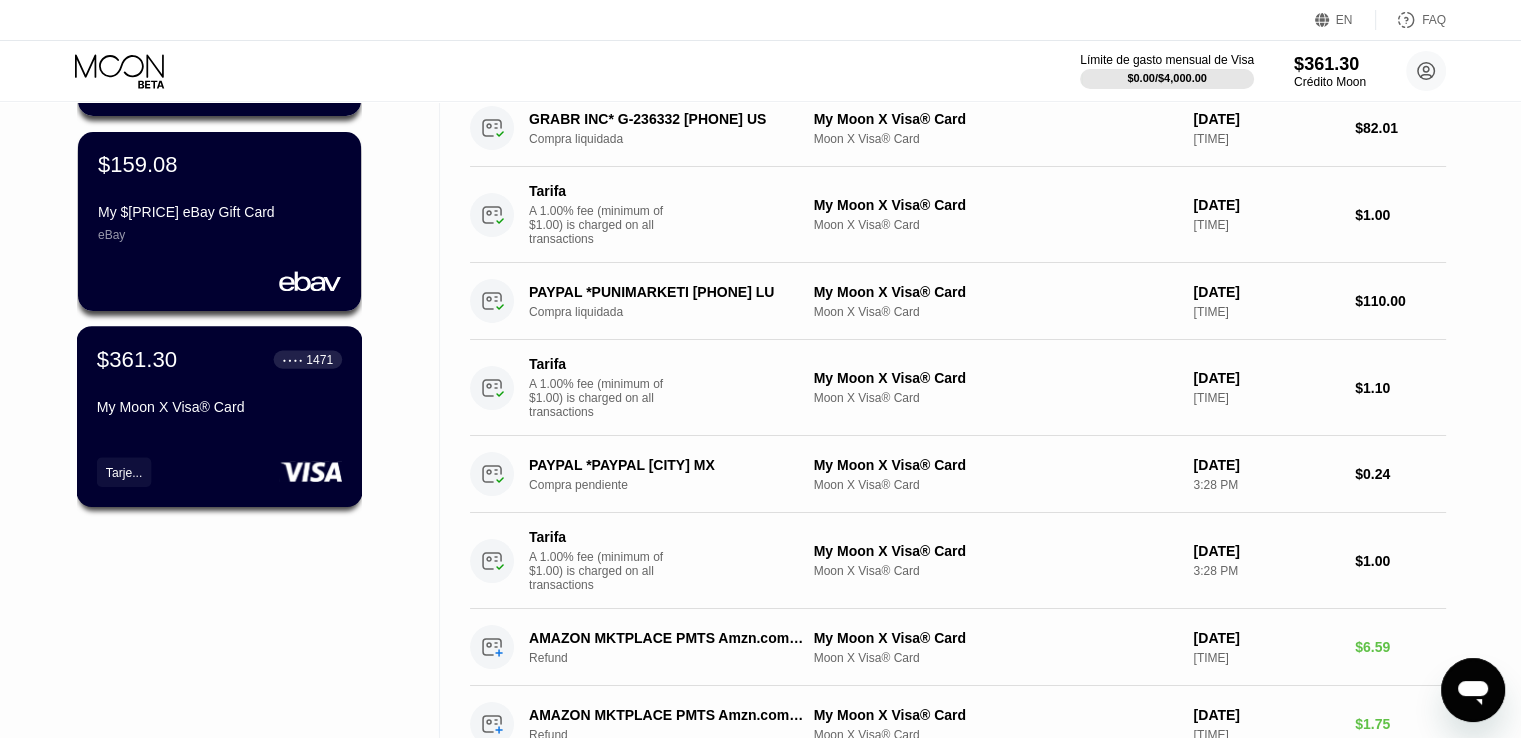 click on "$361.30 ● ● ● ● 1471 My Moon X Visa® Card" at bounding box center [219, 384] 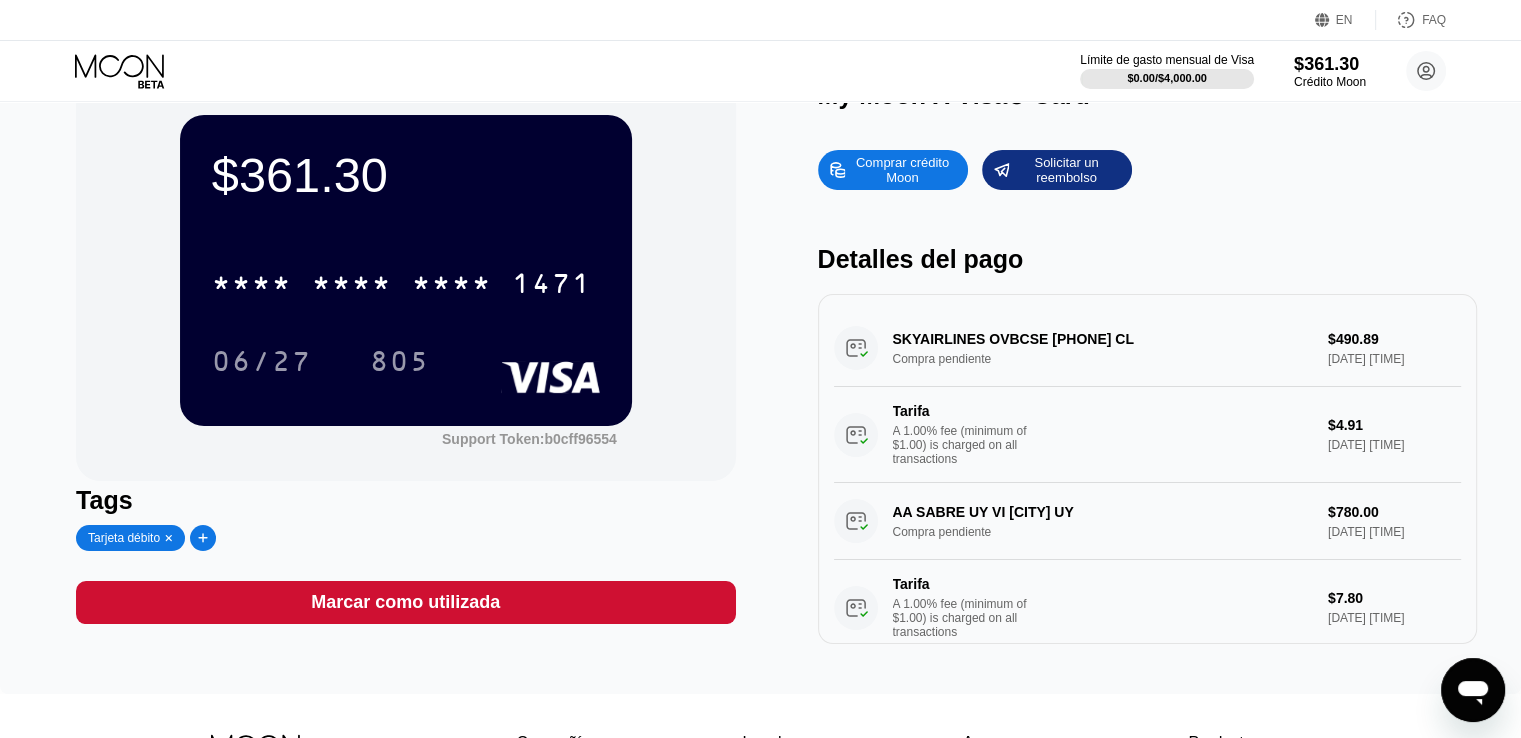 scroll, scrollTop: 100, scrollLeft: 0, axis: vertical 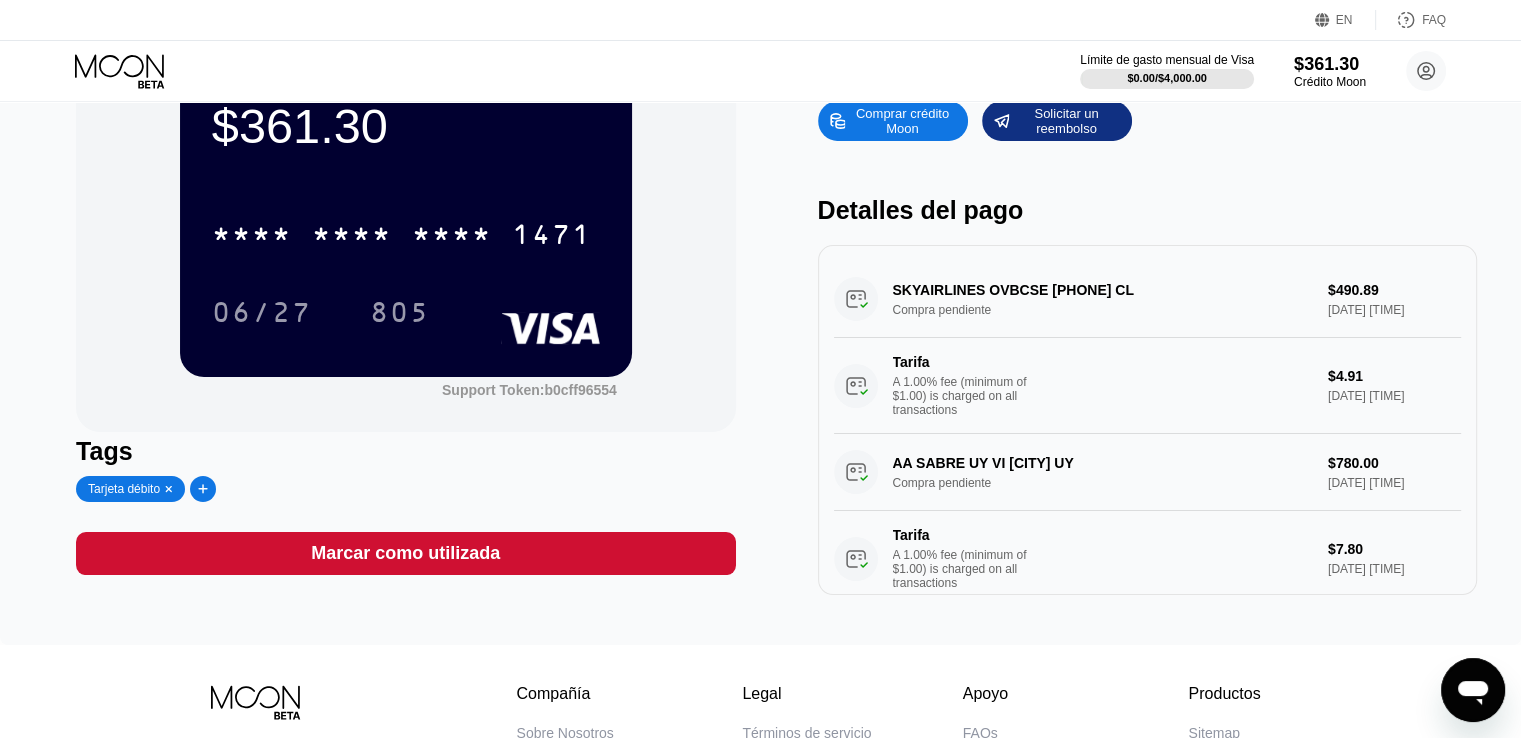 click 